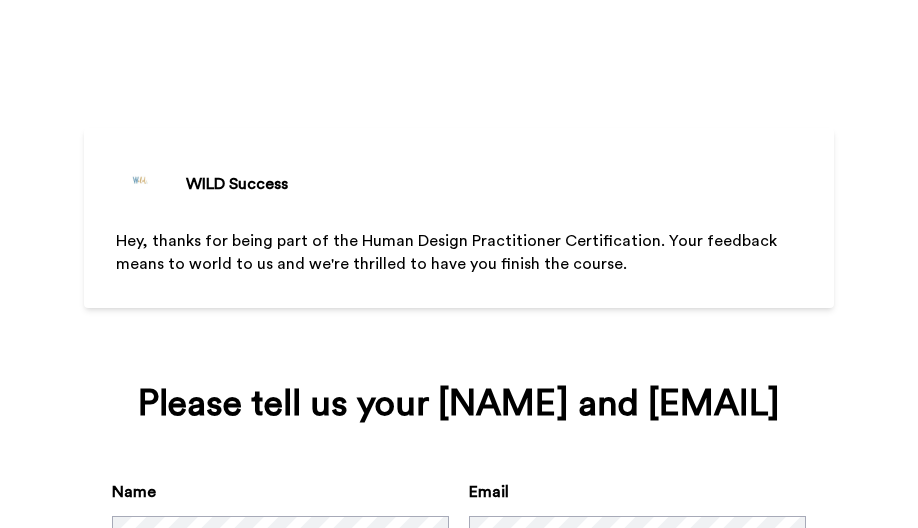 scroll, scrollTop: 0, scrollLeft: 0, axis: both 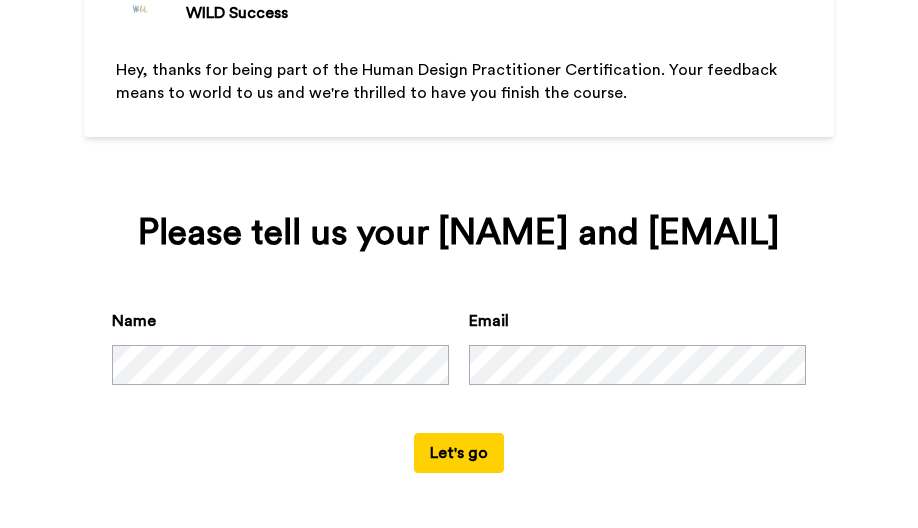 click on "Let's go" at bounding box center [459, 453] 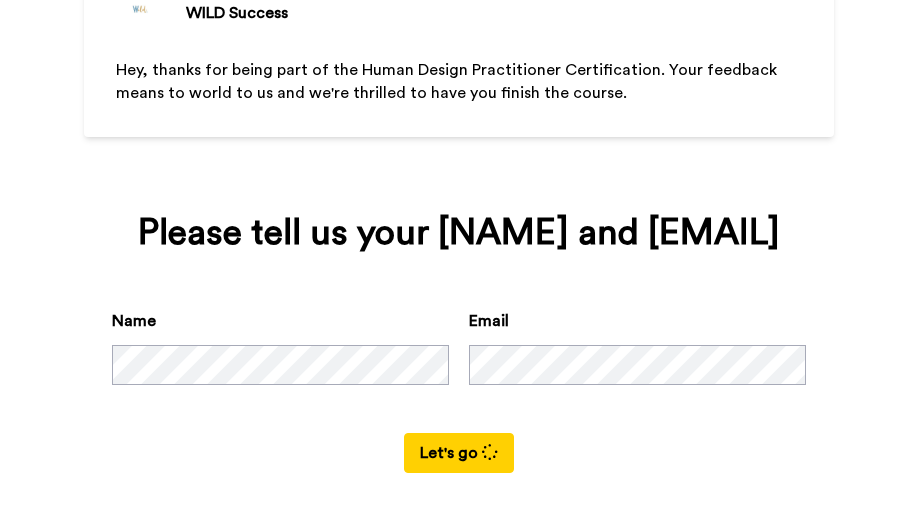 scroll, scrollTop: 0, scrollLeft: 0, axis: both 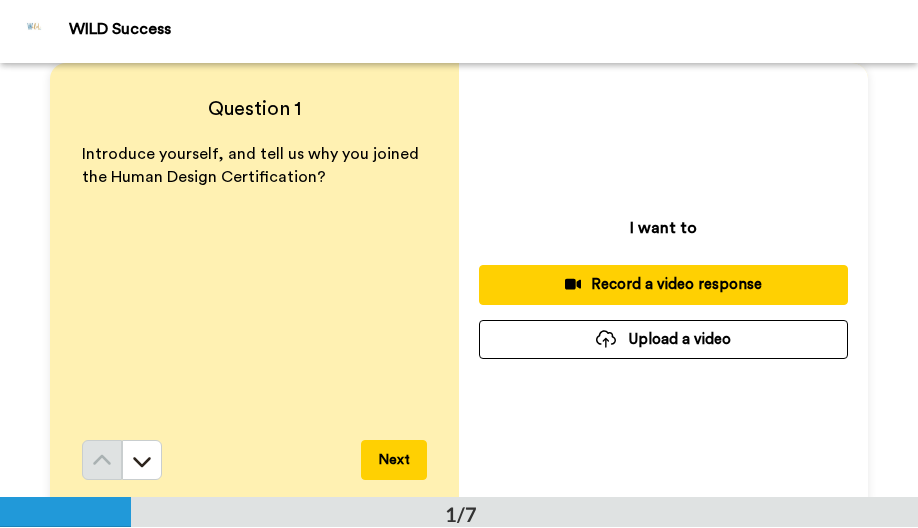click on "Next" at bounding box center [394, 460] 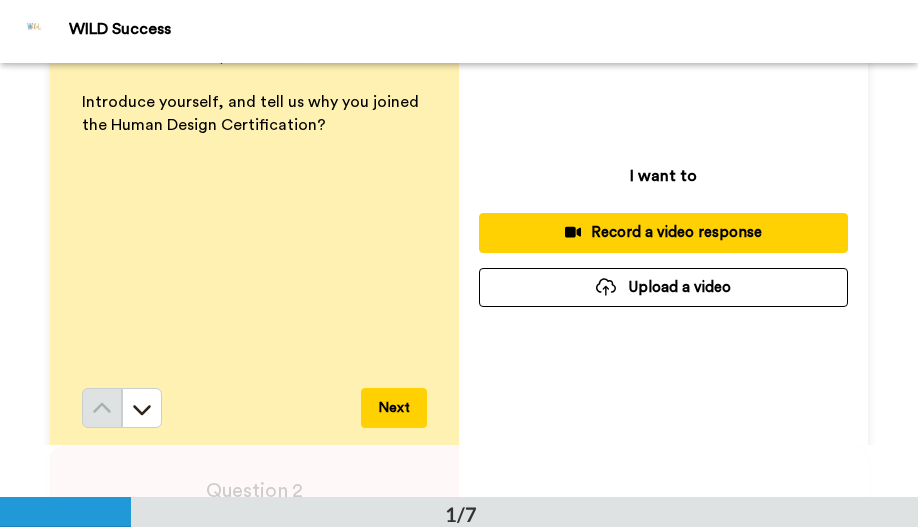 scroll, scrollTop: 0, scrollLeft: 0, axis: both 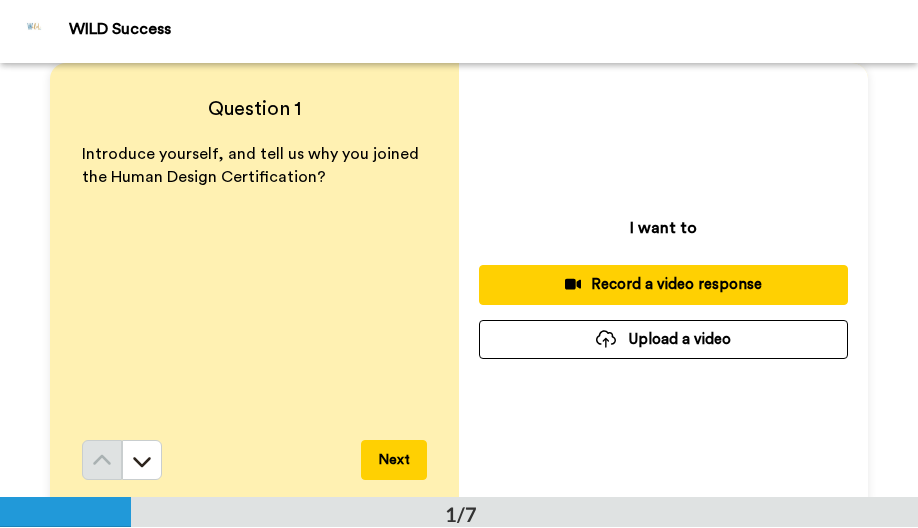 click on "Record a video response" at bounding box center (663, 284) 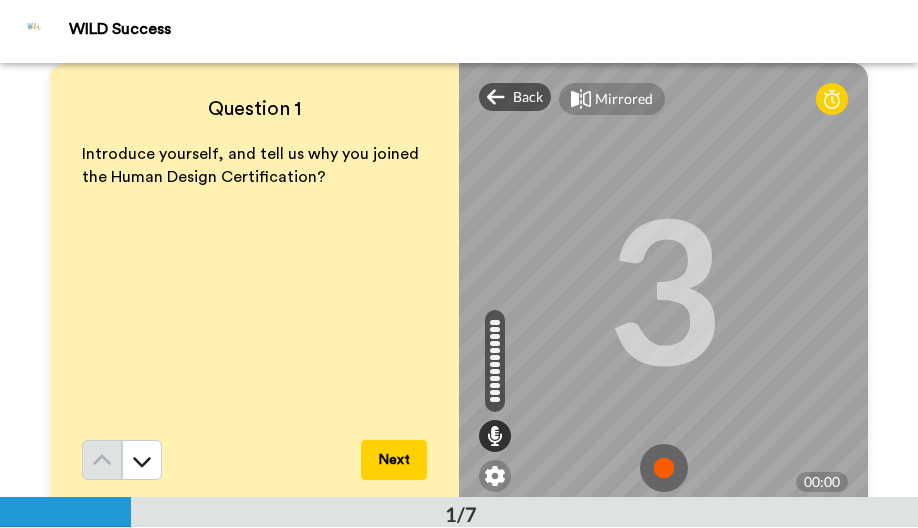 scroll, scrollTop: 15, scrollLeft: 0, axis: vertical 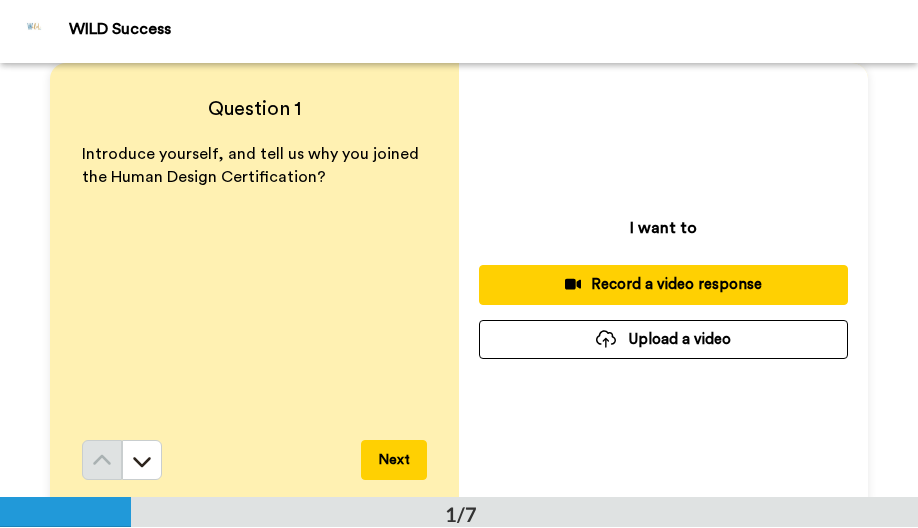 click on "Record a video response" at bounding box center (663, 284) 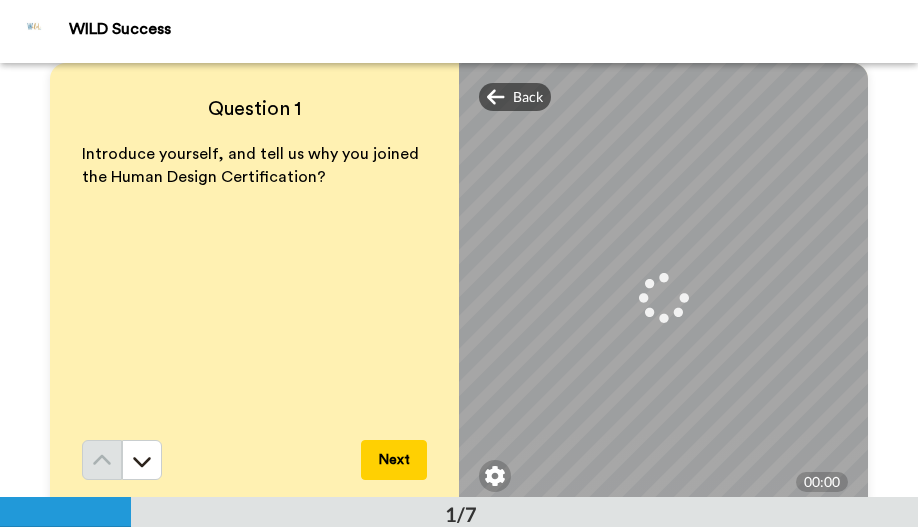 scroll, scrollTop: 15, scrollLeft: 0, axis: vertical 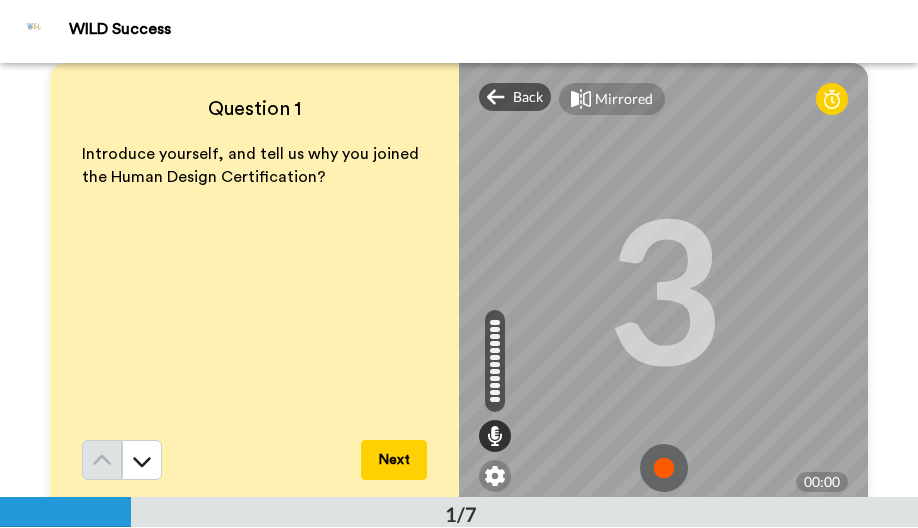 click at bounding box center (664, 468) 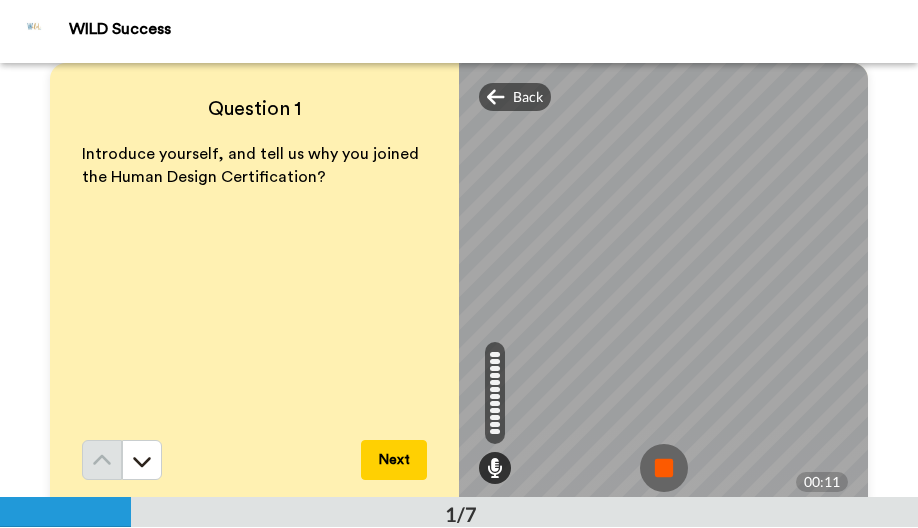 click at bounding box center (664, 468) 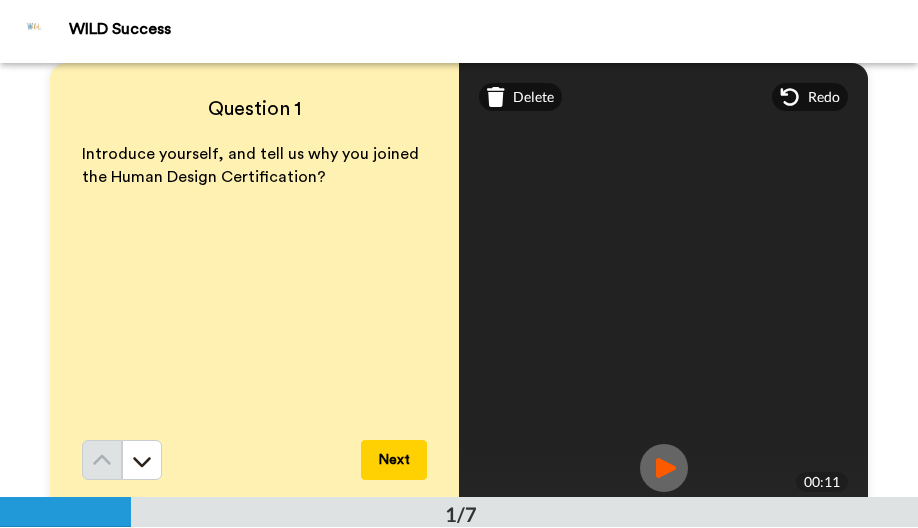 click at bounding box center (664, 468) 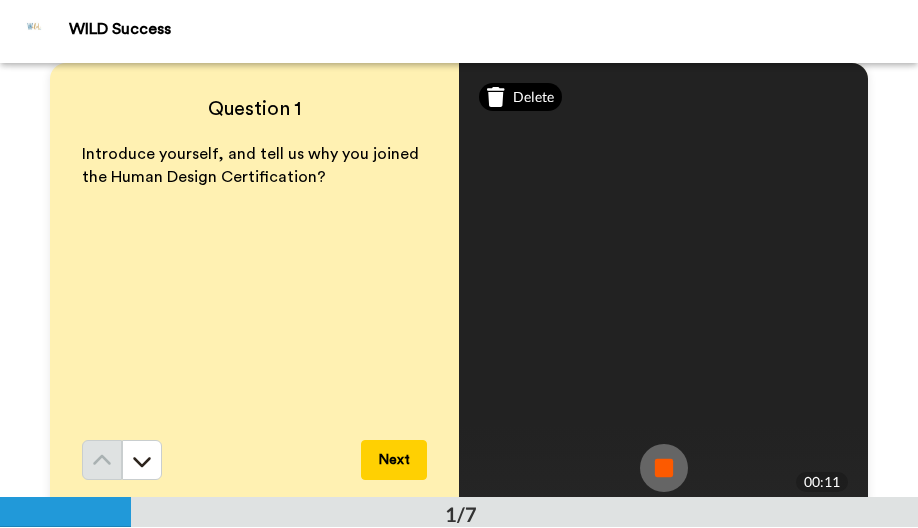 click on "Delete" at bounding box center [533, 97] 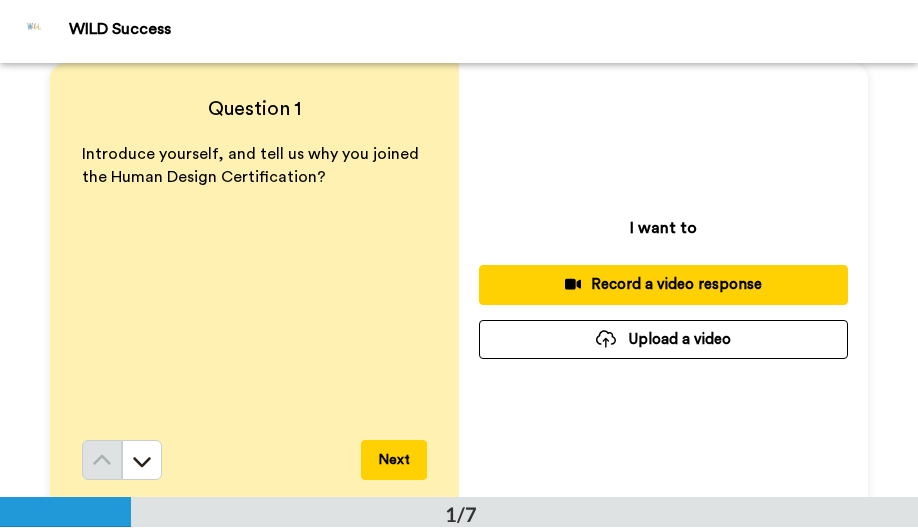click on "Record a video response" at bounding box center [663, 284] 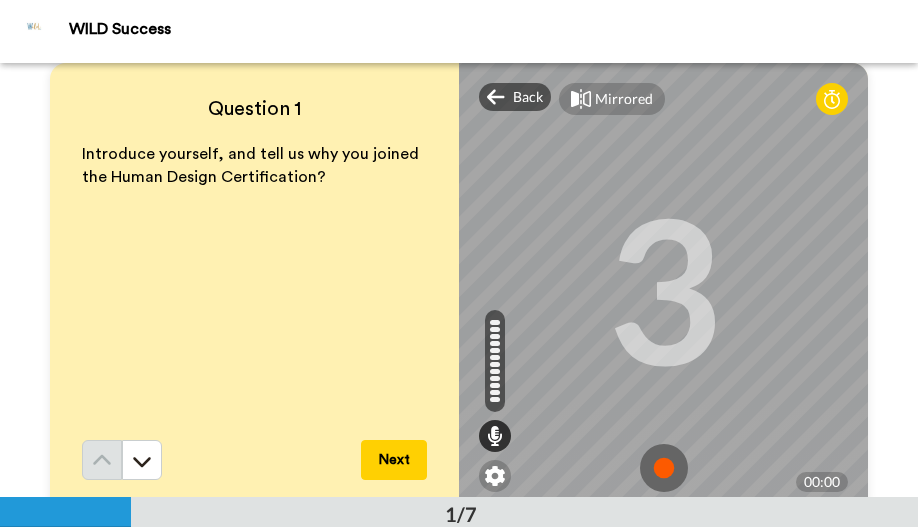 click at bounding box center [664, 468] 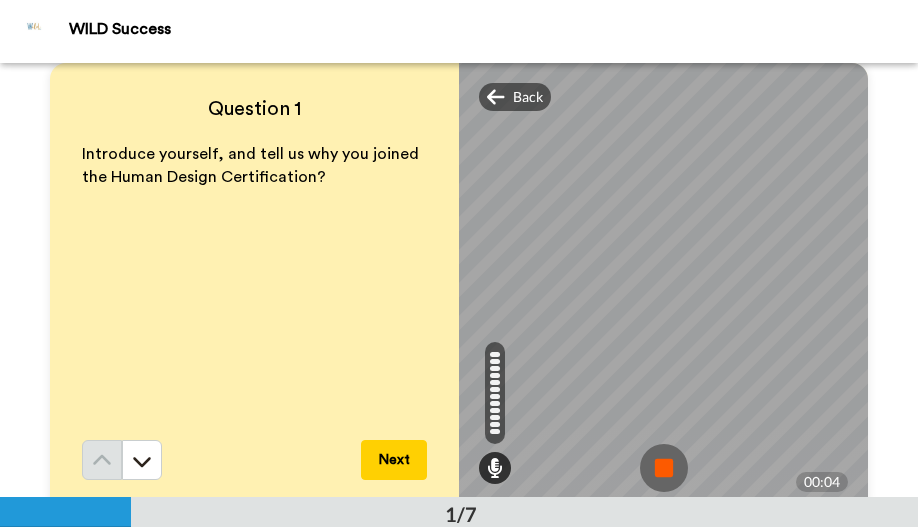 click at bounding box center (664, 468) 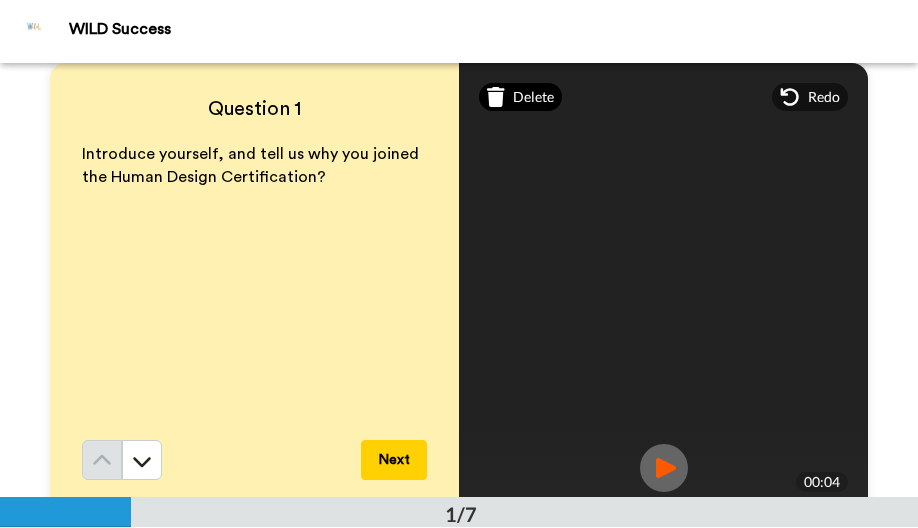 click on "Delete" at bounding box center (533, 97) 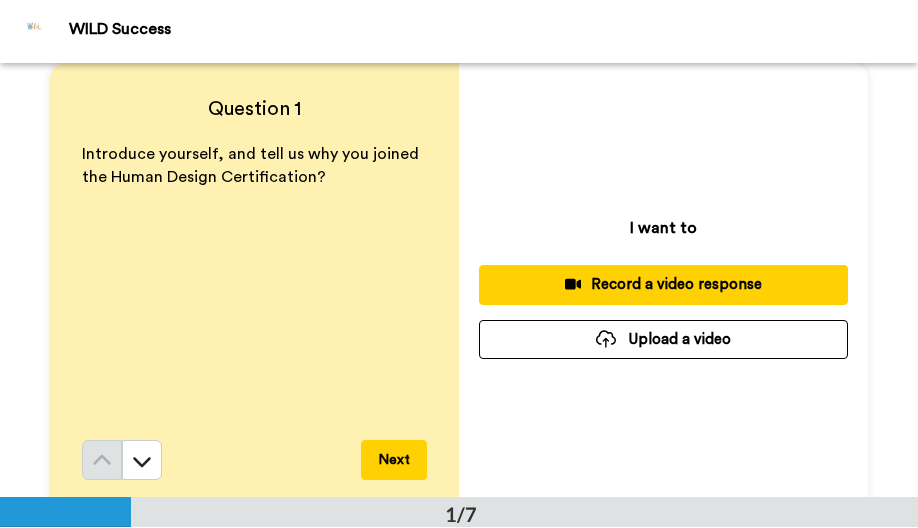 click on "Record a video response" at bounding box center [663, 284] 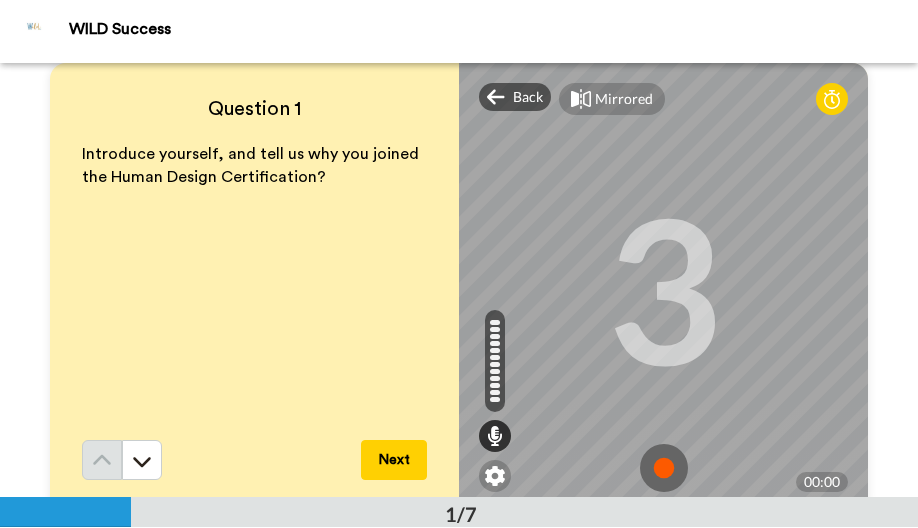 click at bounding box center [664, 468] 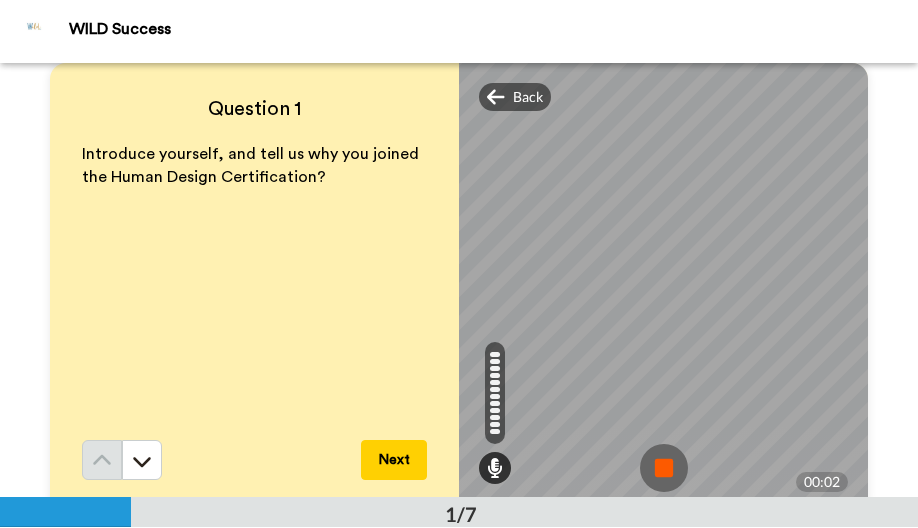 click at bounding box center (664, 468) 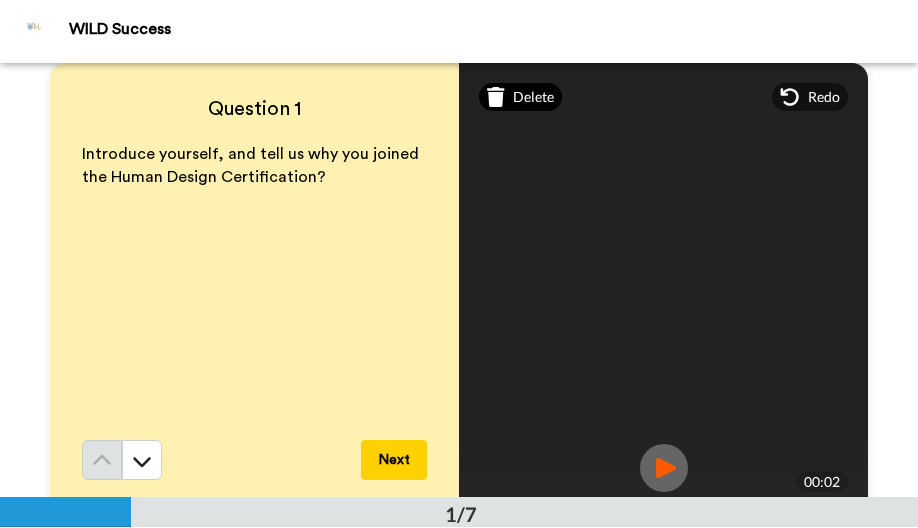 click on "Delete" at bounding box center [533, 97] 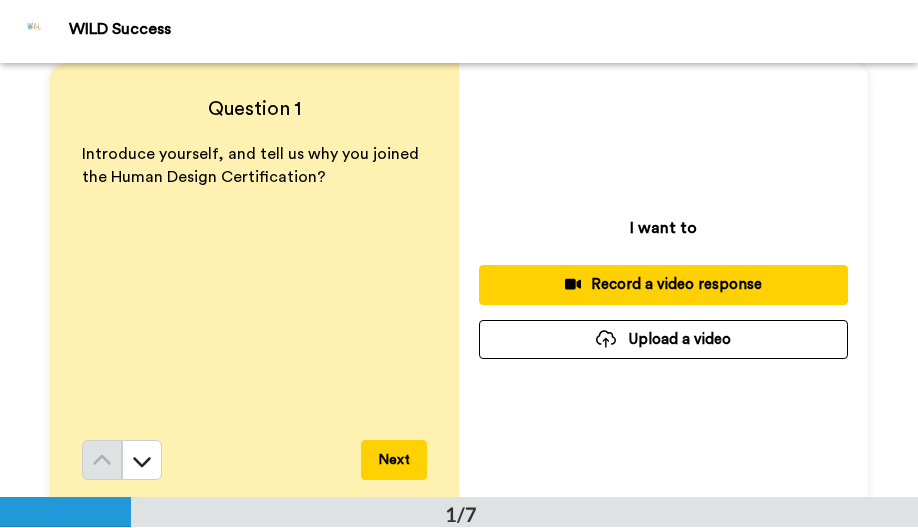 click on "Record a video response" at bounding box center [663, 284] 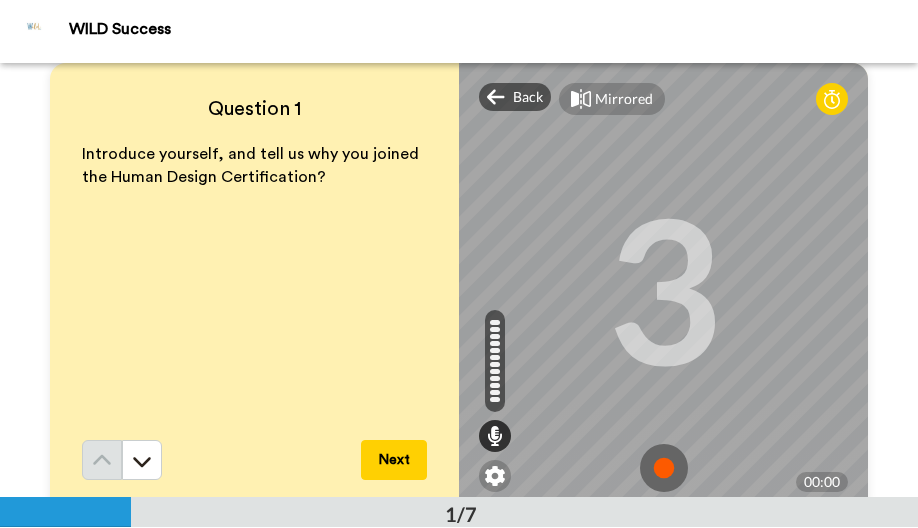 click at bounding box center [664, 468] 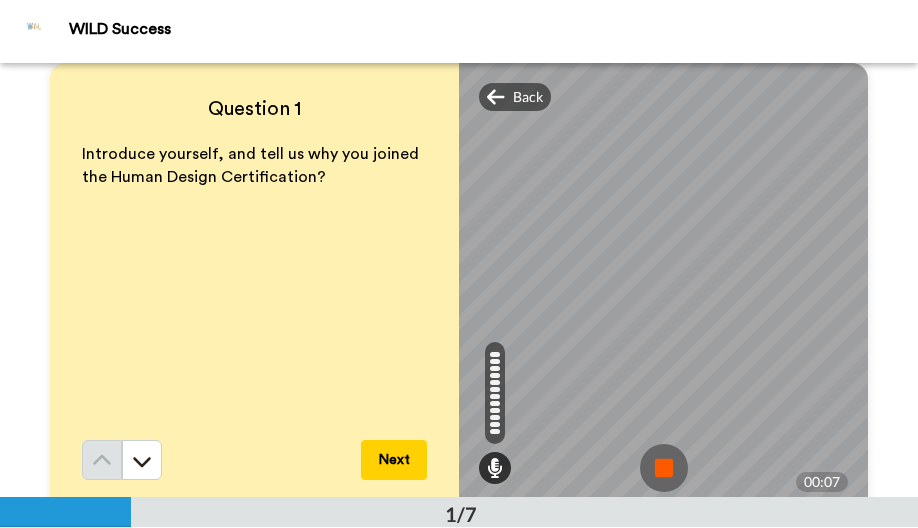 click at bounding box center (664, 468) 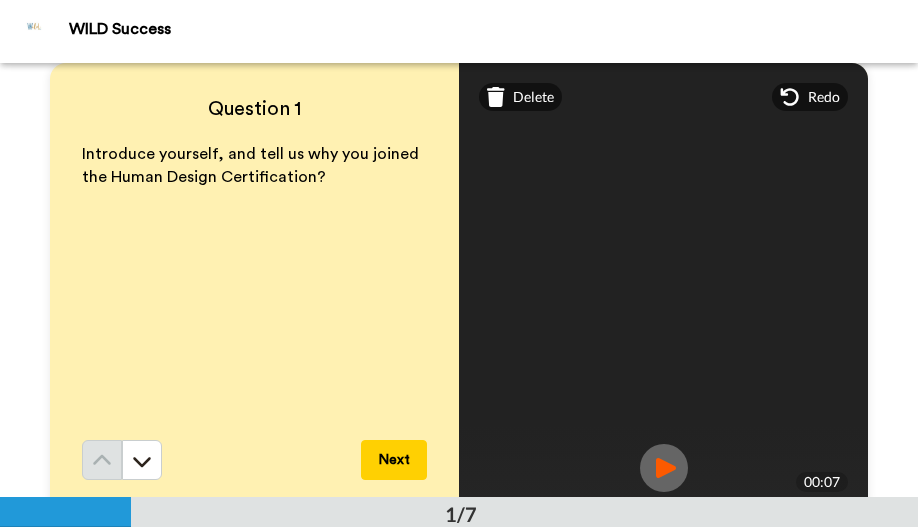 click at bounding box center (664, 468) 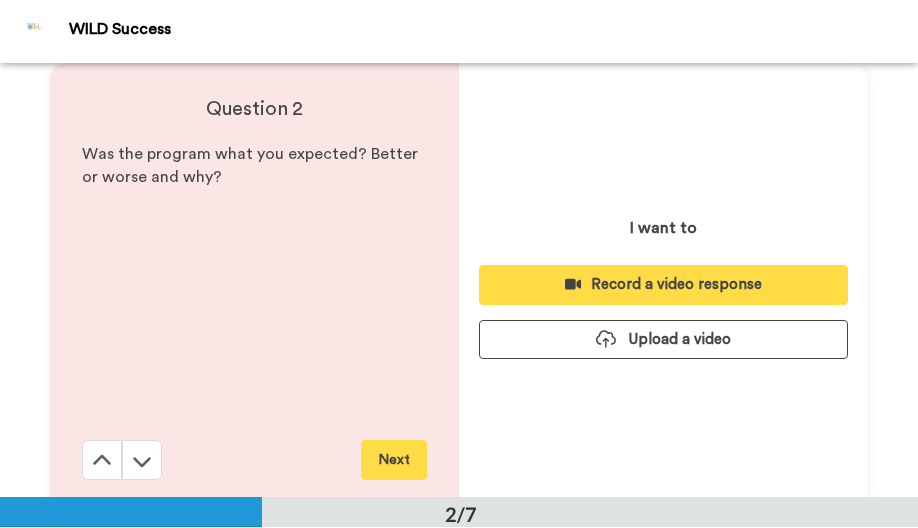 scroll, scrollTop: 435, scrollLeft: 0, axis: vertical 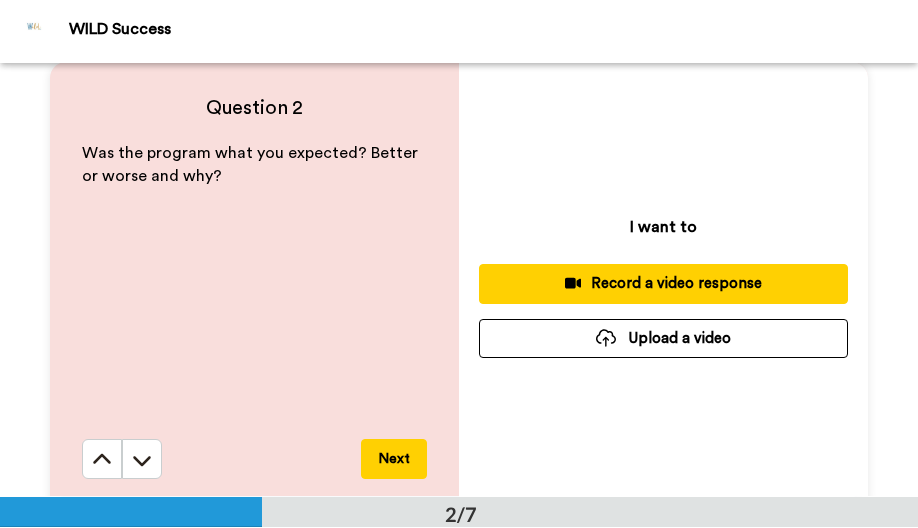 click on "Record a video response" at bounding box center (663, 283) 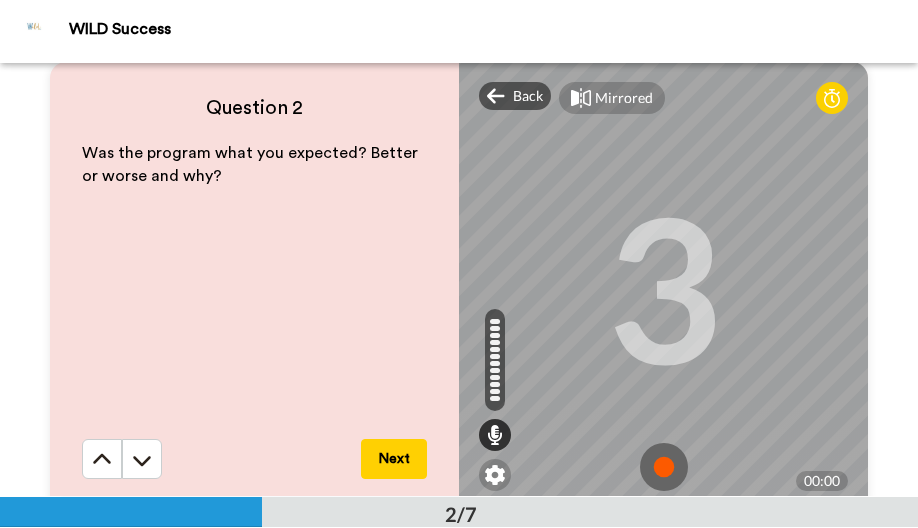 click at bounding box center (664, 467) 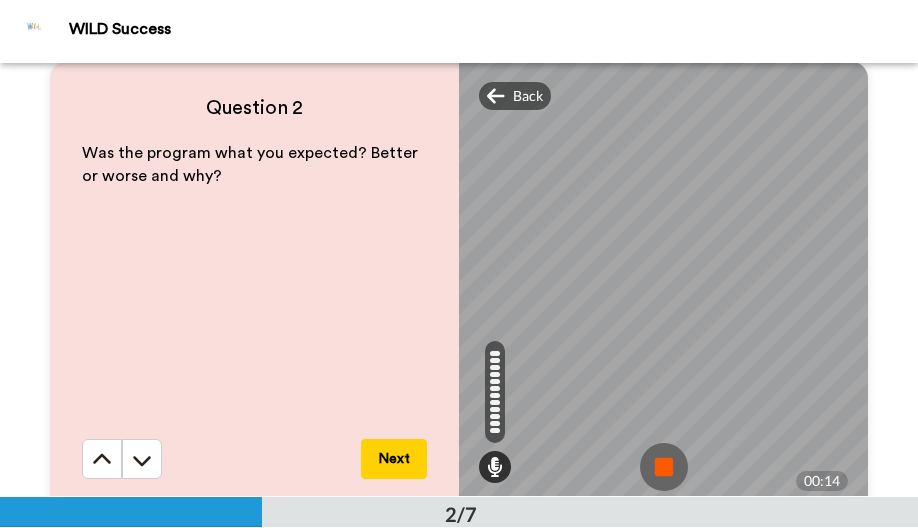 click at bounding box center (664, 467) 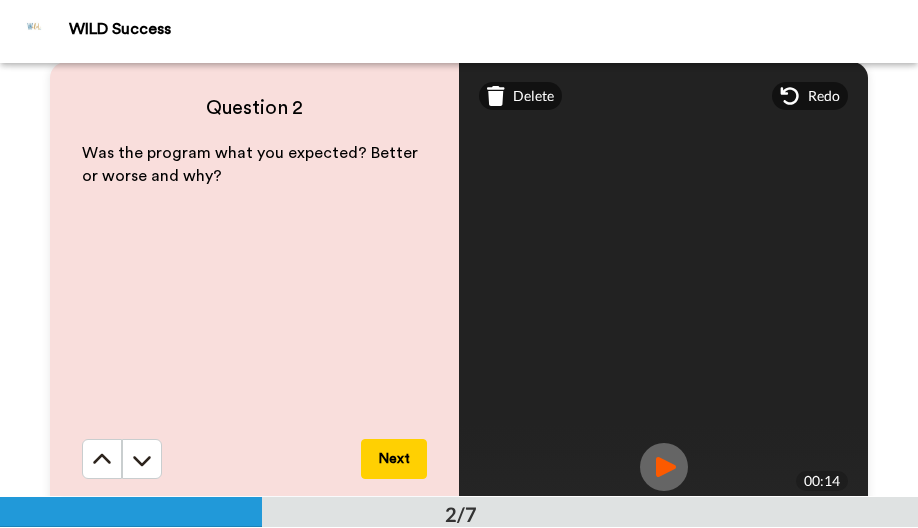 click at bounding box center (664, 467) 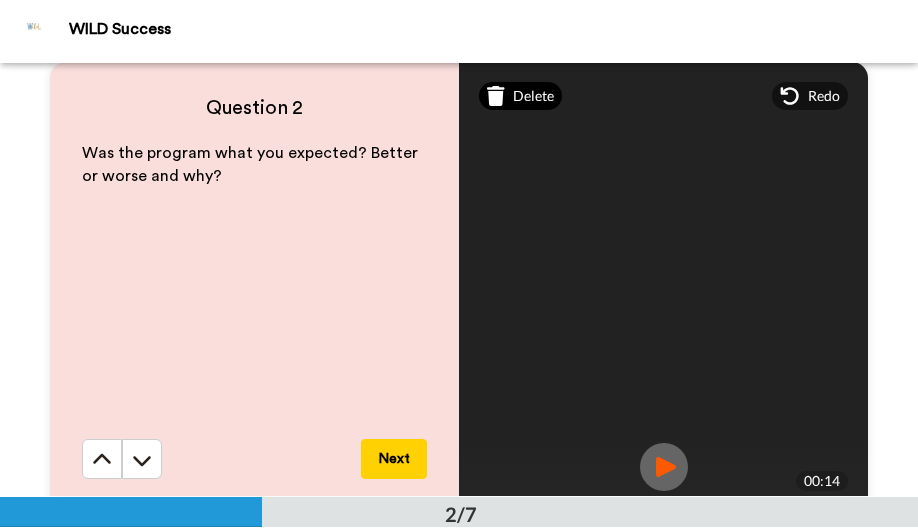 click on "Delete" at bounding box center (533, 96) 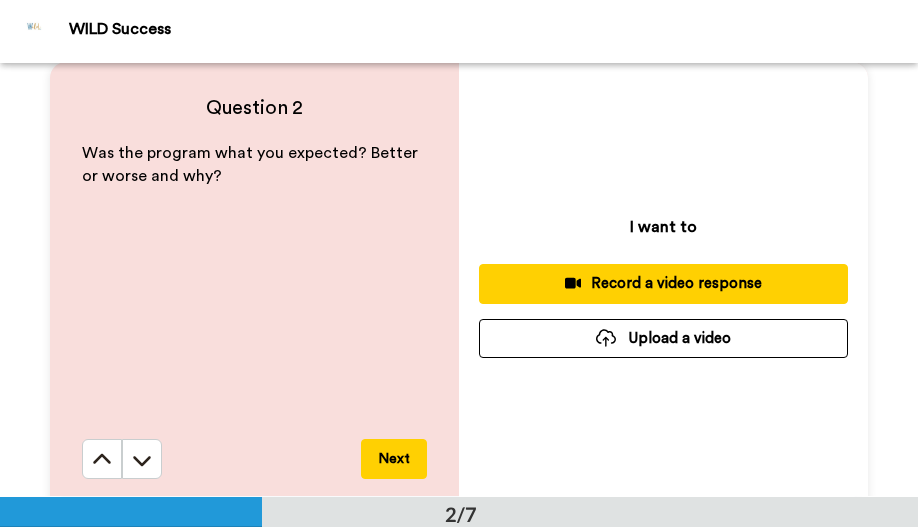 click on "Record a video response" at bounding box center (663, 283) 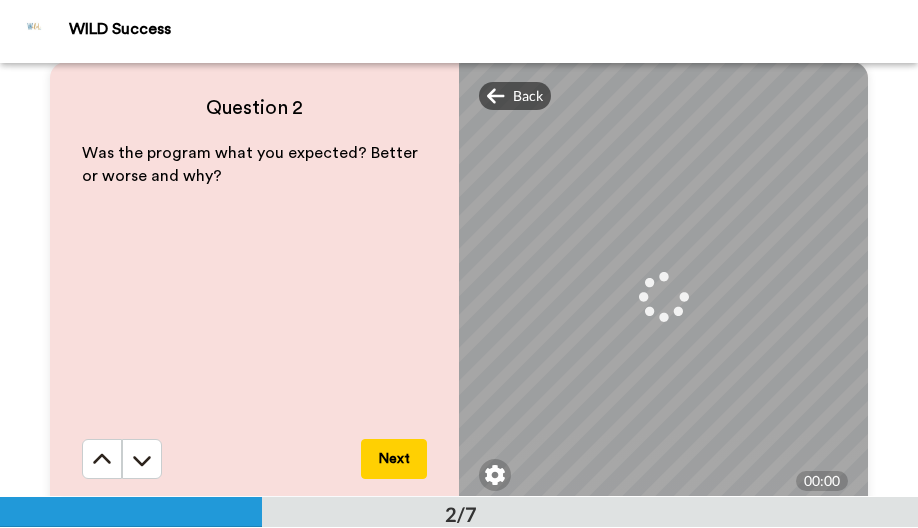 scroll, scrollTop: 15, scrollLeft: 0, axis: vertical 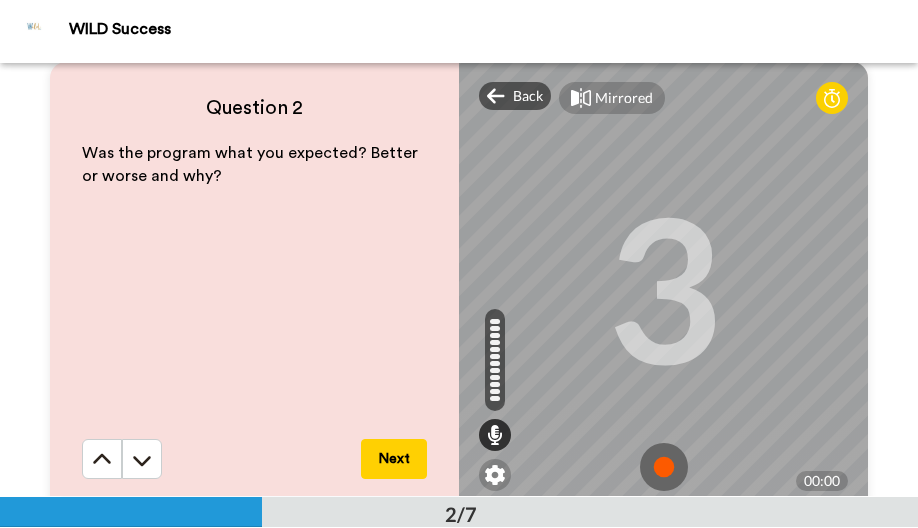 click at bounding box center [664, 467] 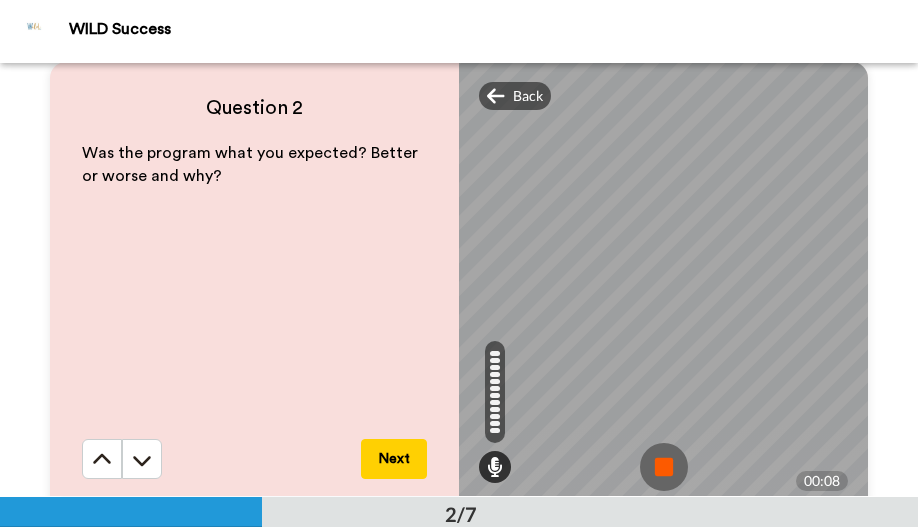 click at bounding box center (664, 467) 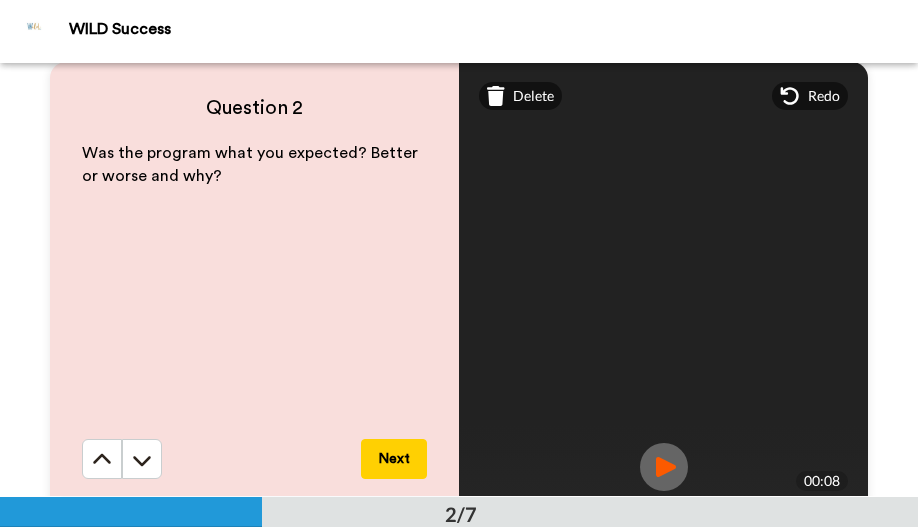 click at bounding box center [664, 467] 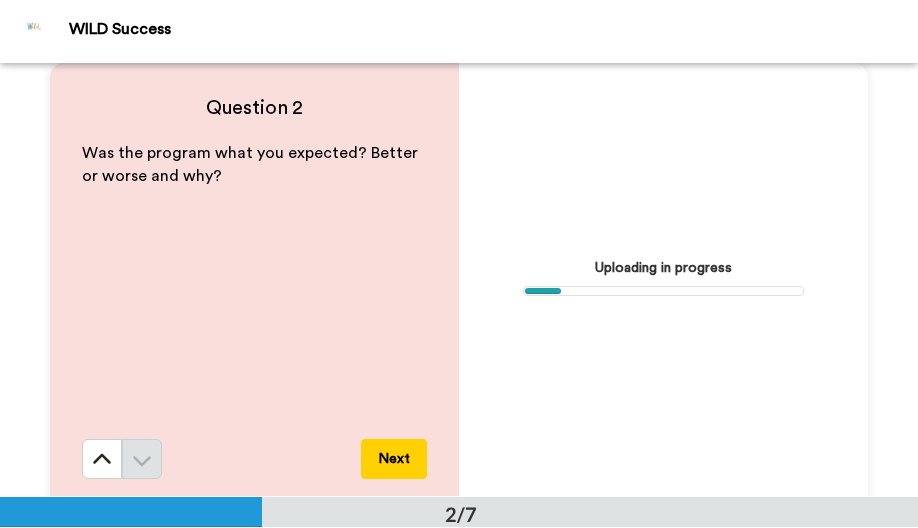 scroll, scrollTop: 549, scrollLeft: 0, axis: vertical 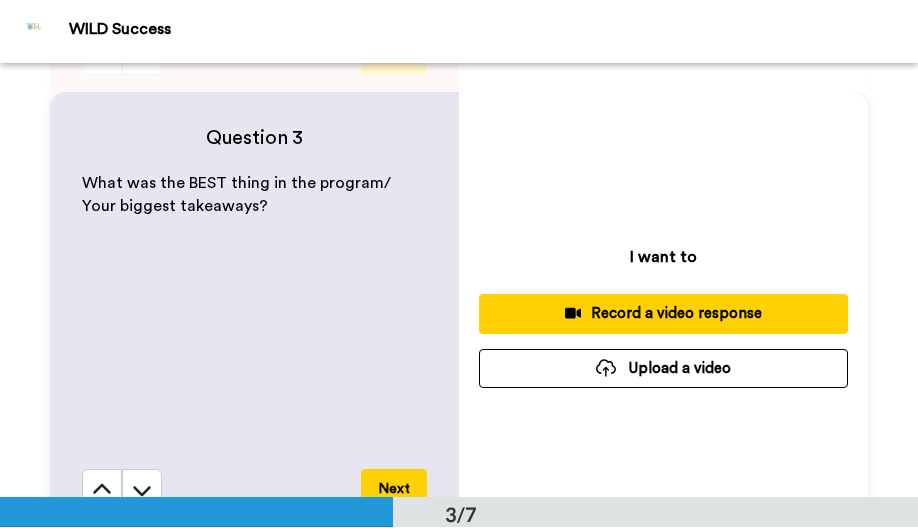 click on "Record a video response" at bounding box center [663, 313] 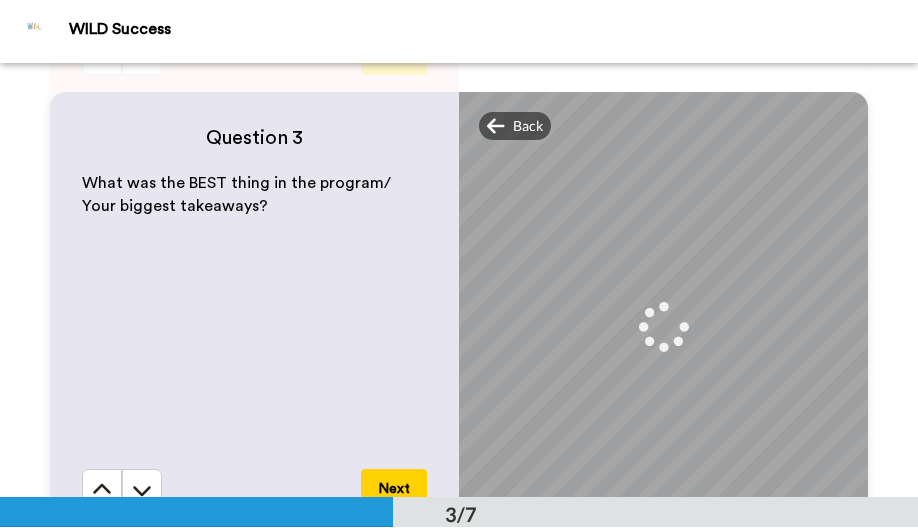 scroll, scrollTop: 15, scrollLeft: 0, axis: vertical 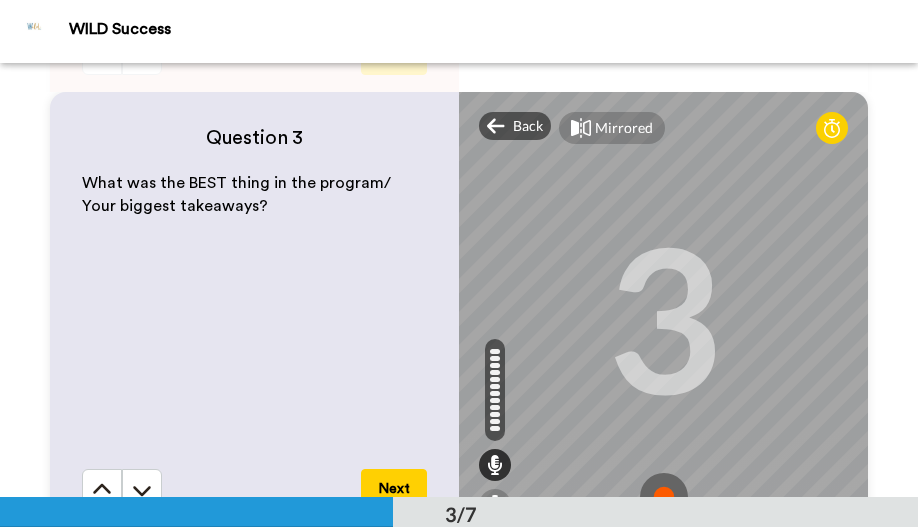 click at bounding box center (664, 497) 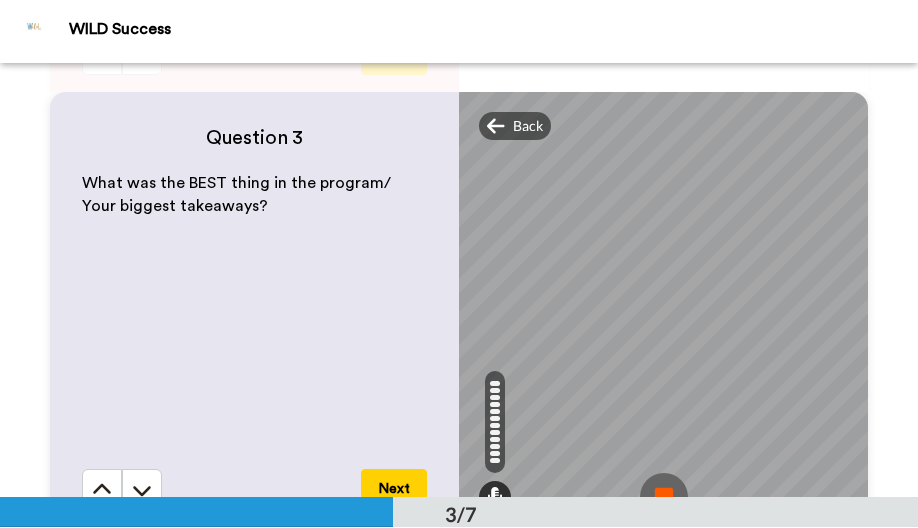 click at bounding box center (664, 497) 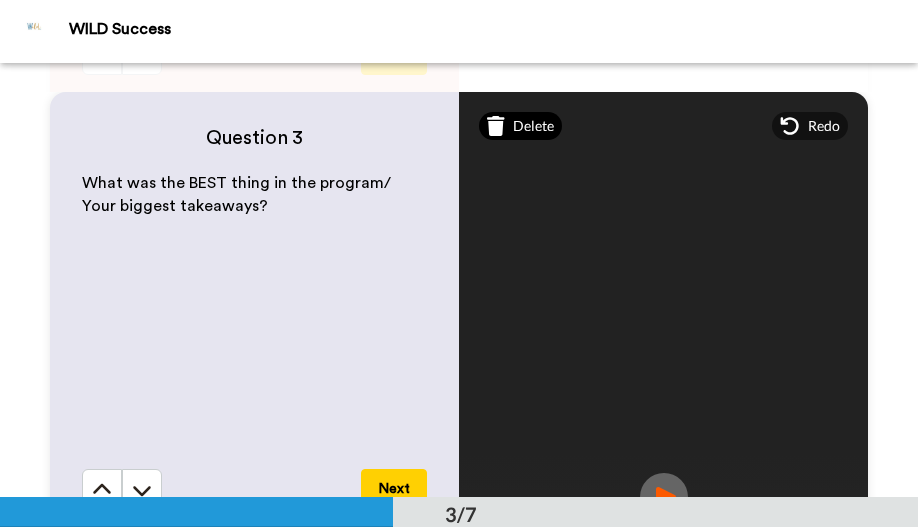 click on "Delete" at bounding box center (533, 126) 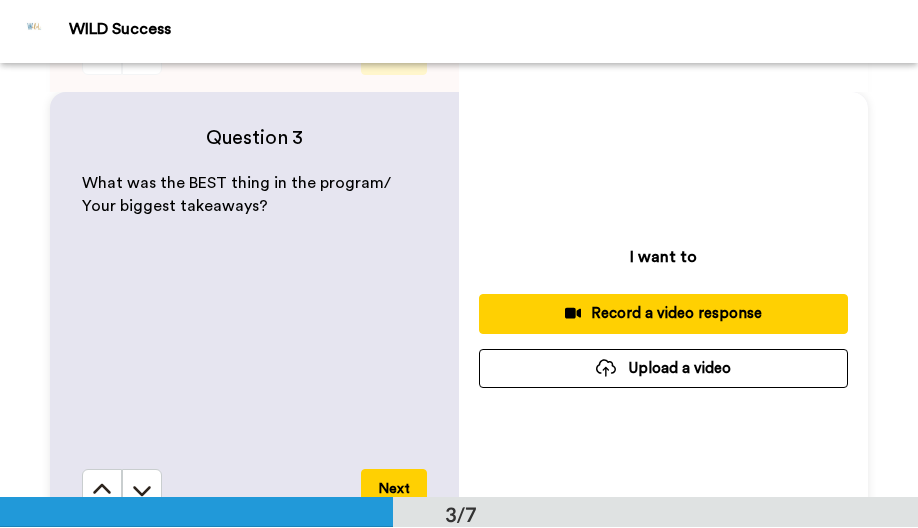 click on "Record a video response" at bounding box center [663, 313] 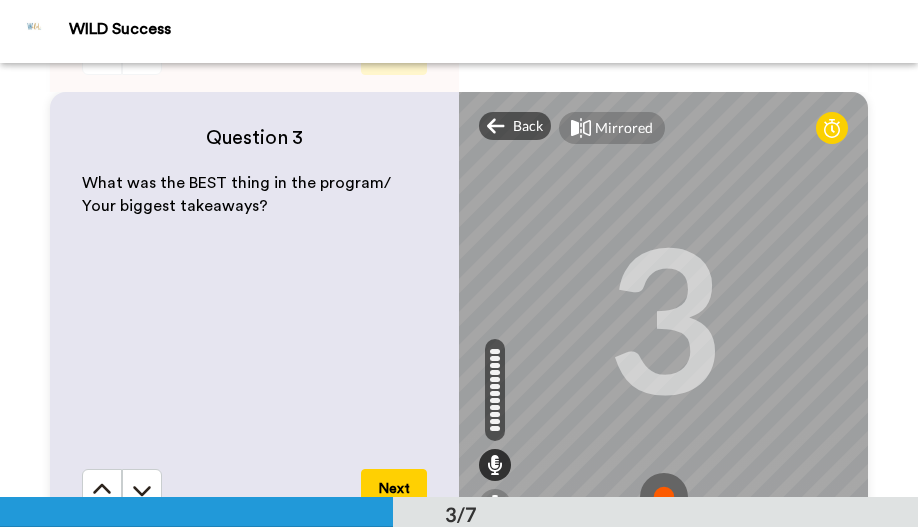scroll, scrollTop: 854, scrollLeft: 0, axis: vertical 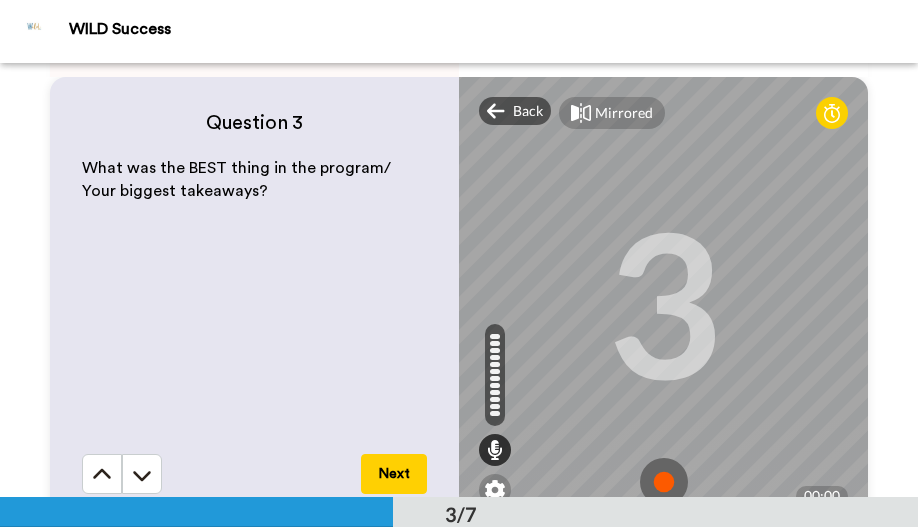 click at bounding box center (664, 482) 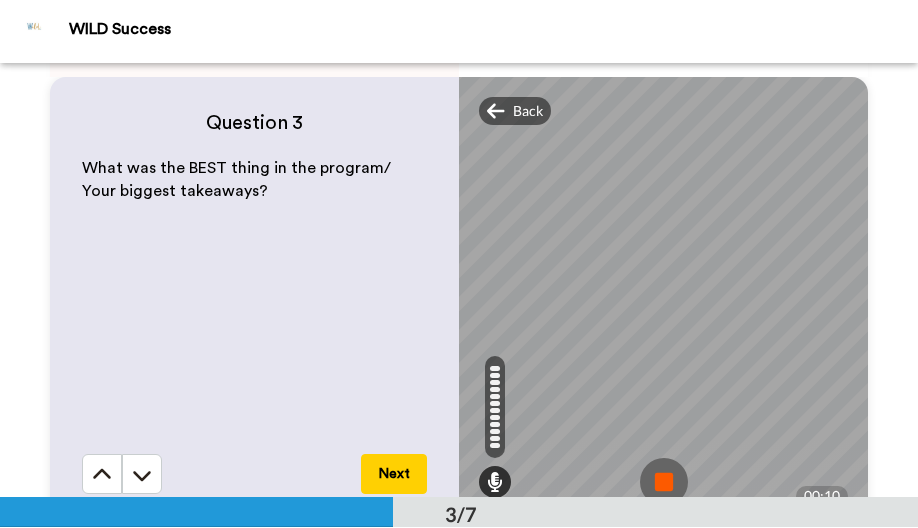 click at bounding box center [664, 482] 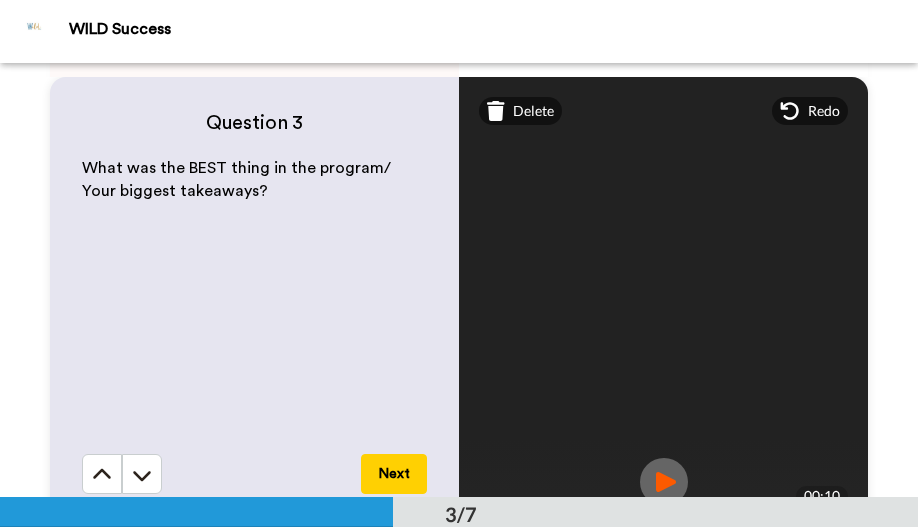 click at bounding box center (664, 482) 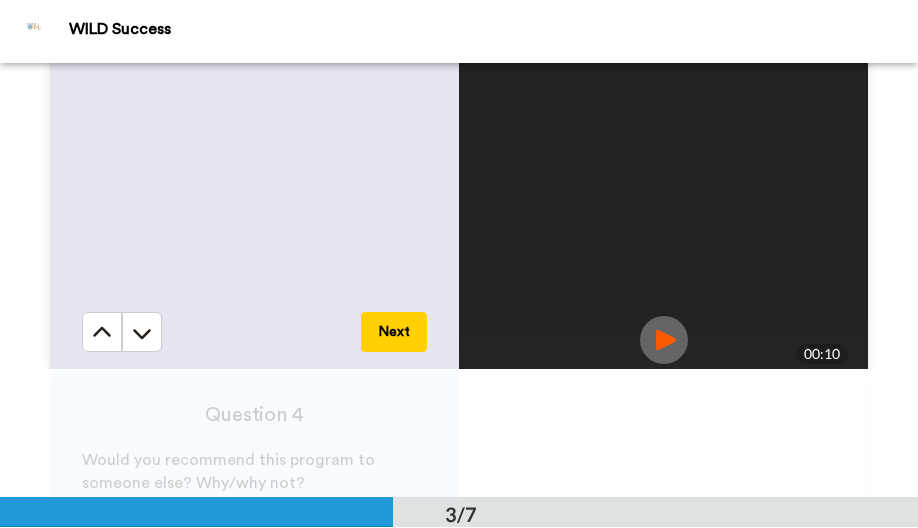 click on "Next" at bounding box center (394, 332) 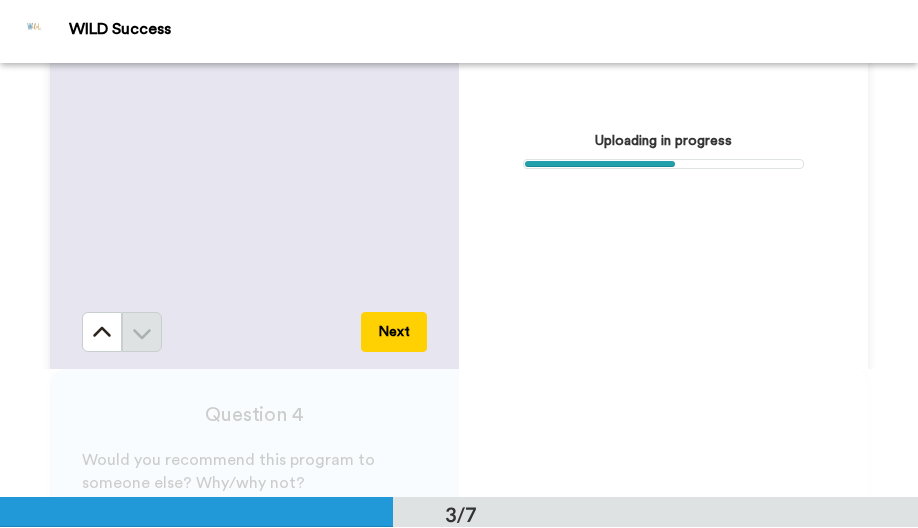 scroll, scrollTop: 15, scrollLeft: 0, axis: vertical 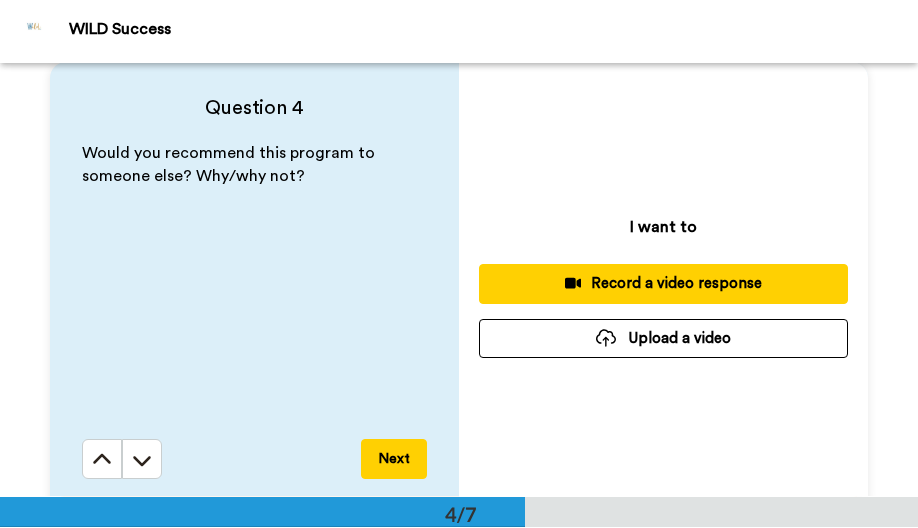 click on "Record a video response" at bounding box center (663, 283) 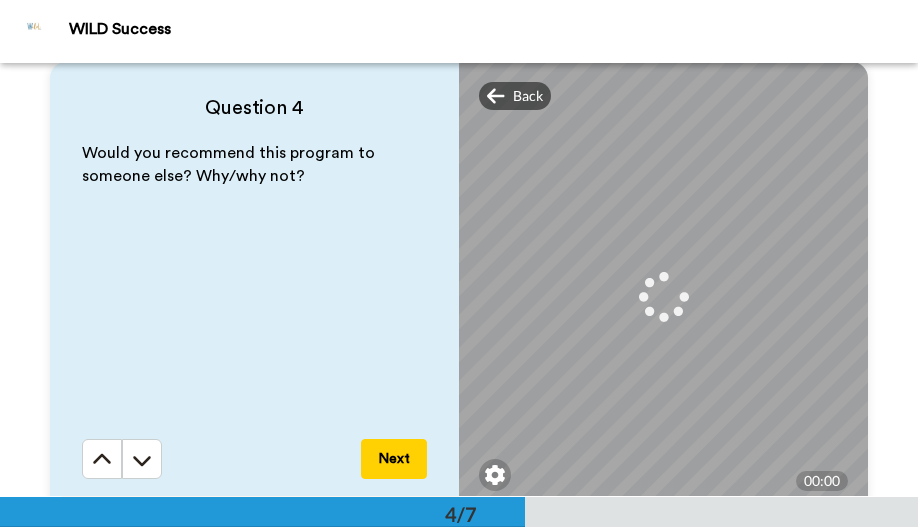 scroll, scrollTop: 1336, scrollLeft: 0, axis: vertical 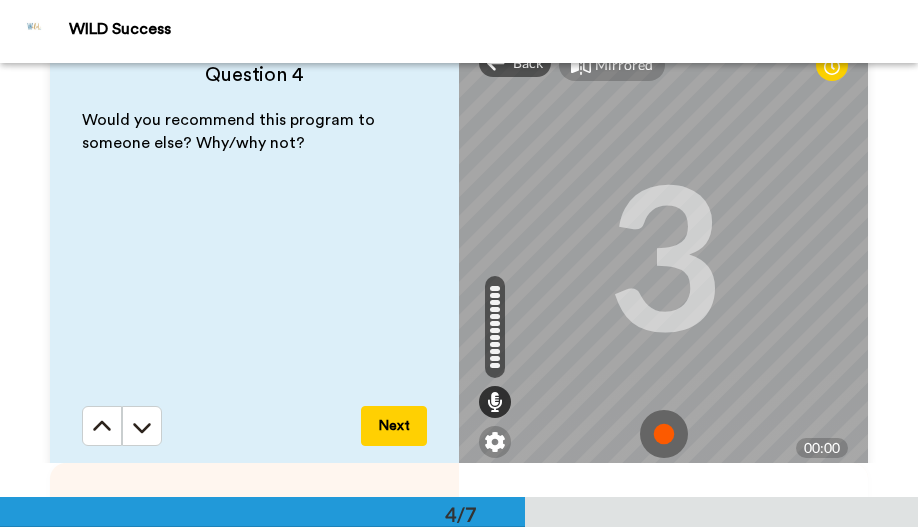 click at bounding box center (664, 434) 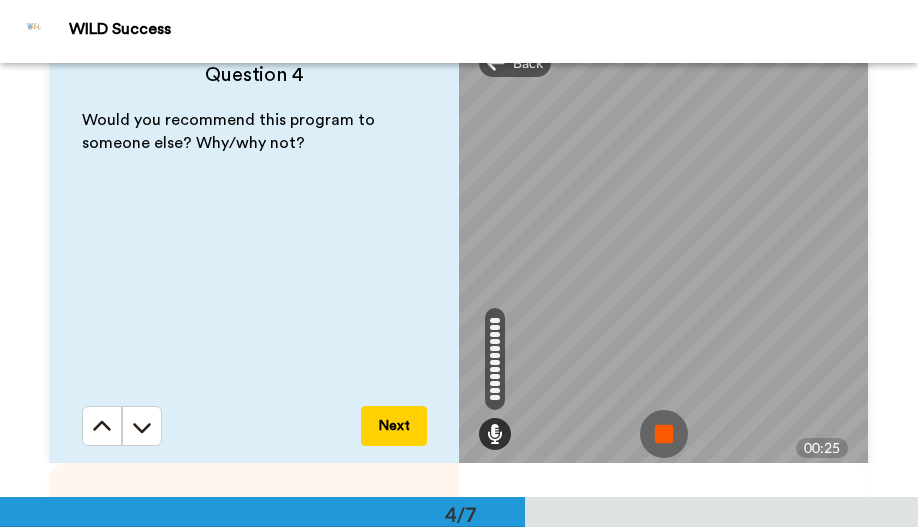click at bounding box center [664, 434] 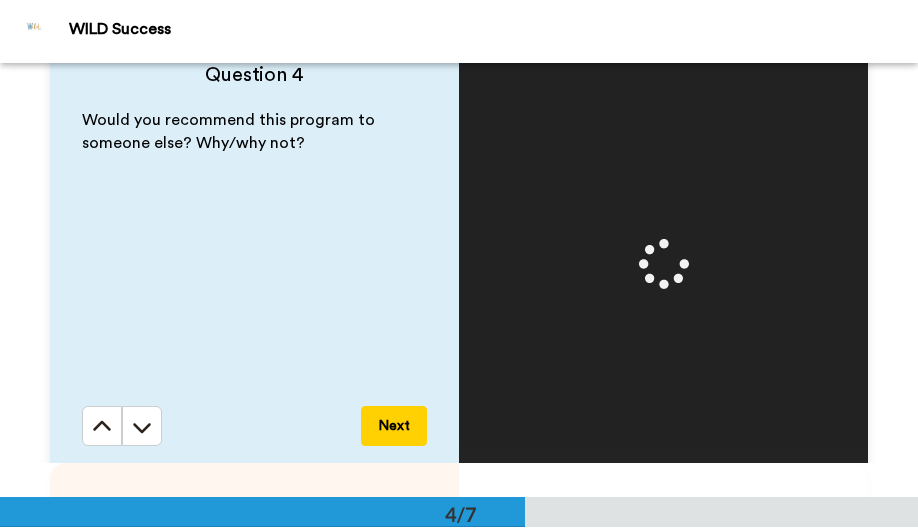 scroll, scrollTop: 1295, scrollLeft: 0, axis: vertical 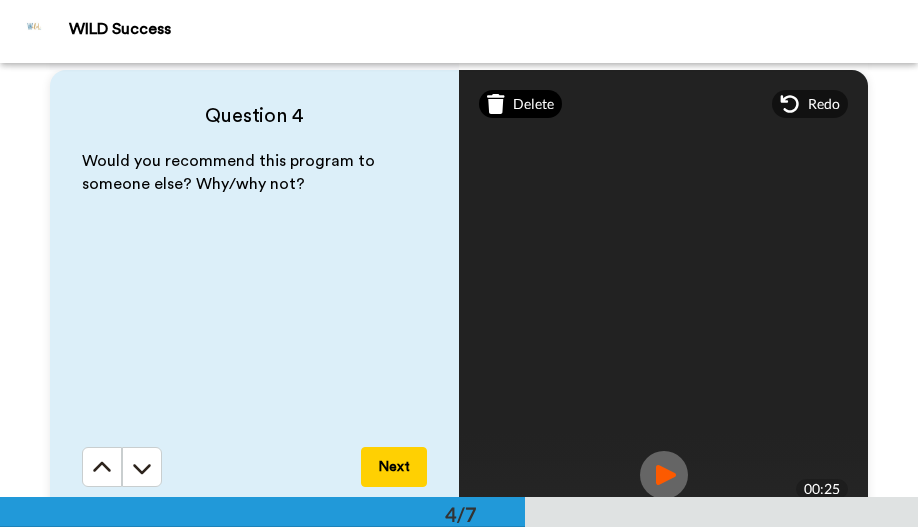 click on "Delete" at bounding box center [533, 104] 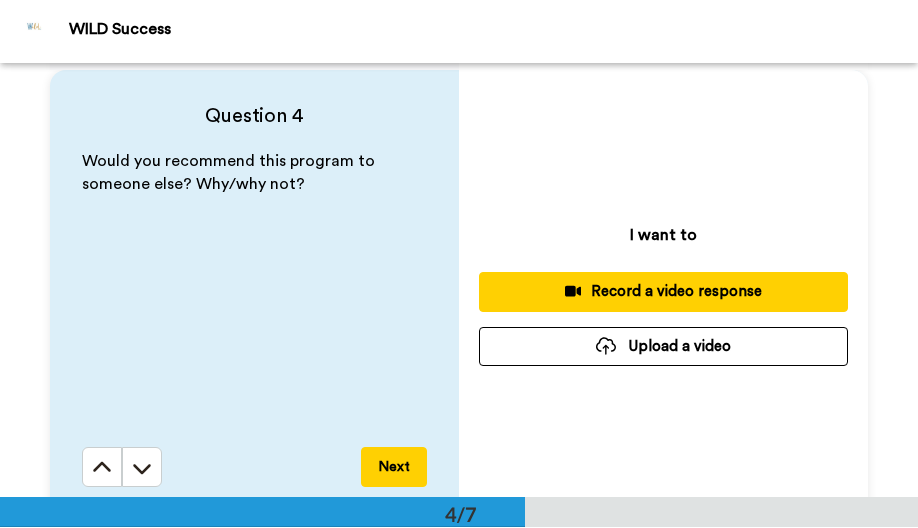 click on "Record a video response" at bounding box center (663, 291) 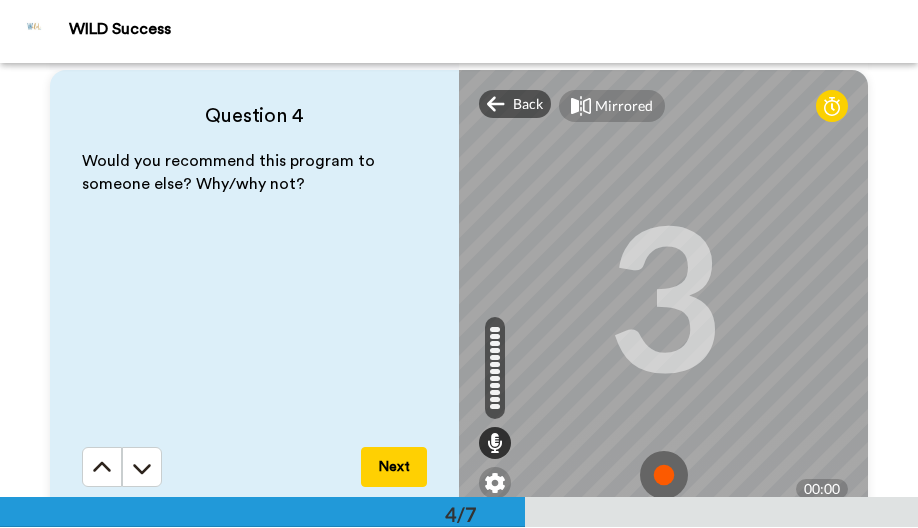 click at bounding box center (664, 475) 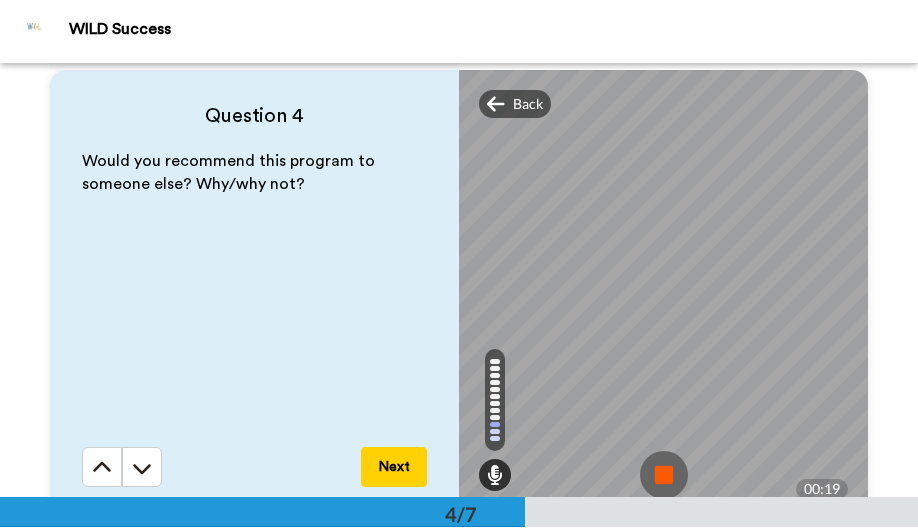 click at bounding box center [664, 475] 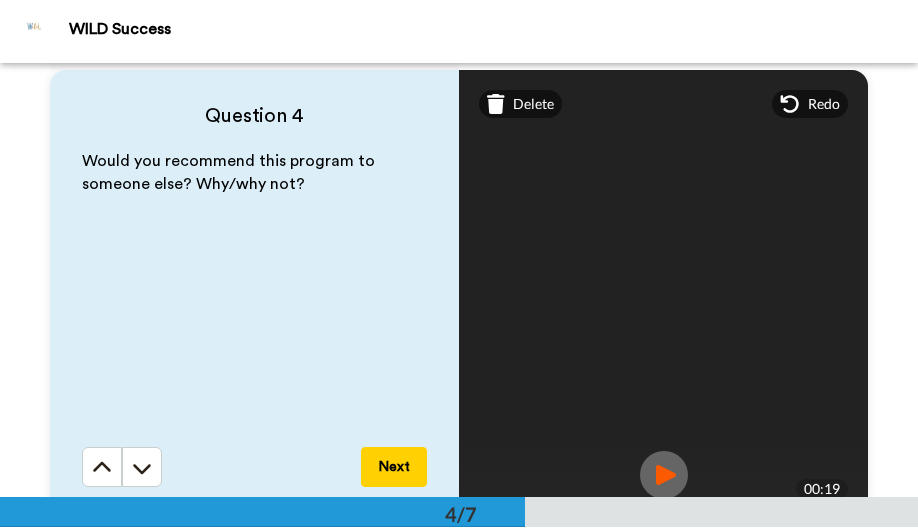 click at bounding box center [664, 475] 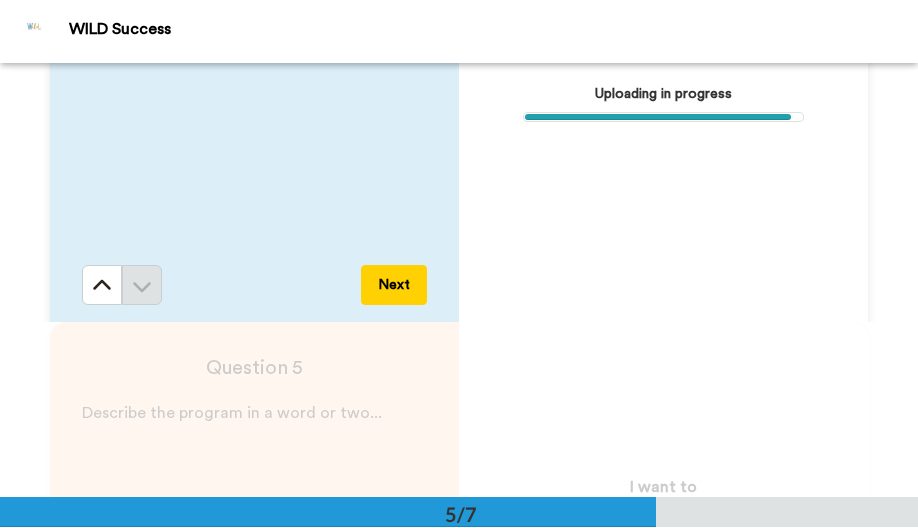 scroll, scrollTop: 1634, scrollLeft: 0, axis: vertical 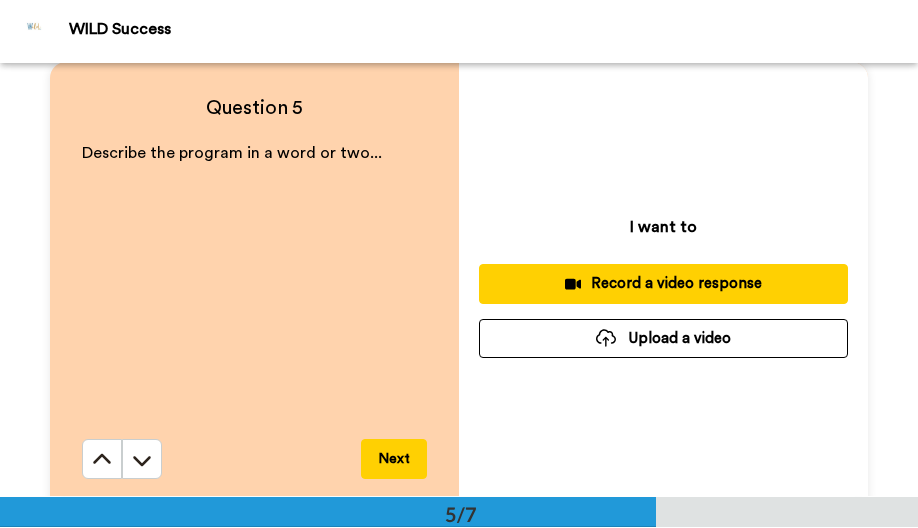 click on "Record a video response" at bounding box center (663, 283) 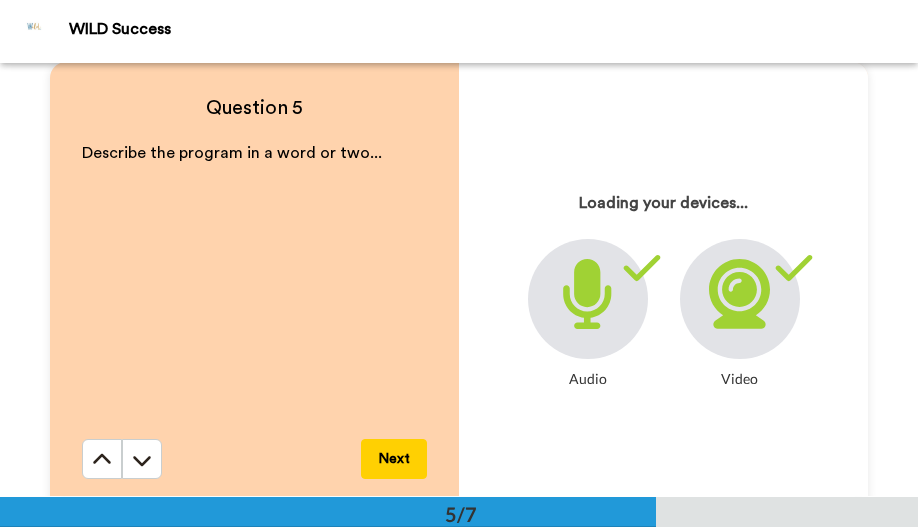 scroll, scrollTop: 1849, scrollLeft: 0, axis: vertical 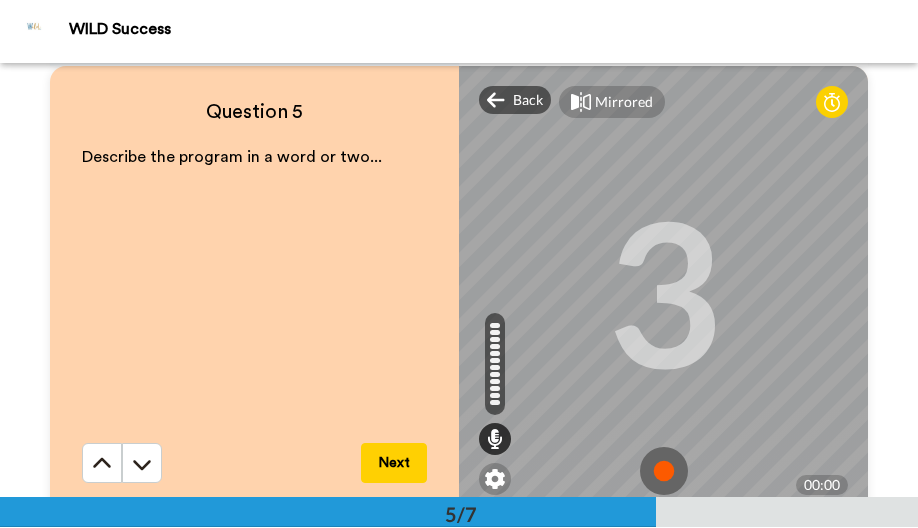 click at bounding box center (664, 471) 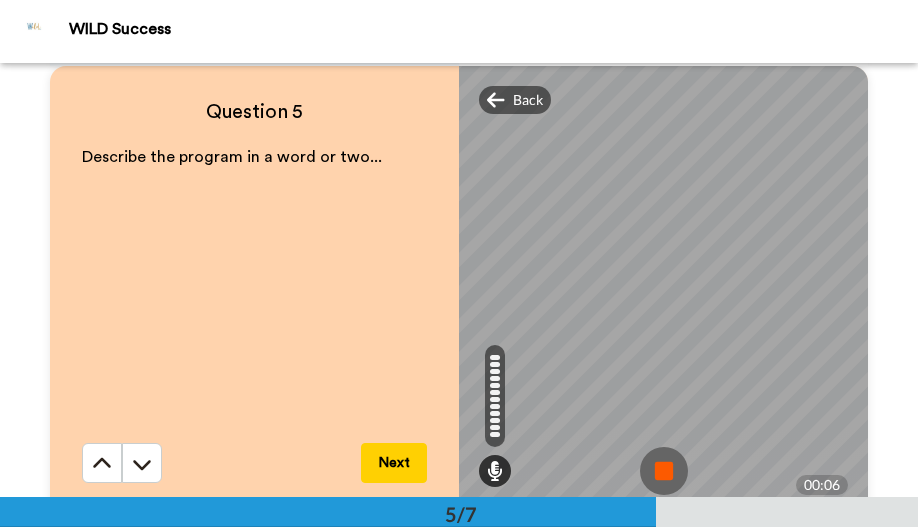 click at bounding box center [664, 471] 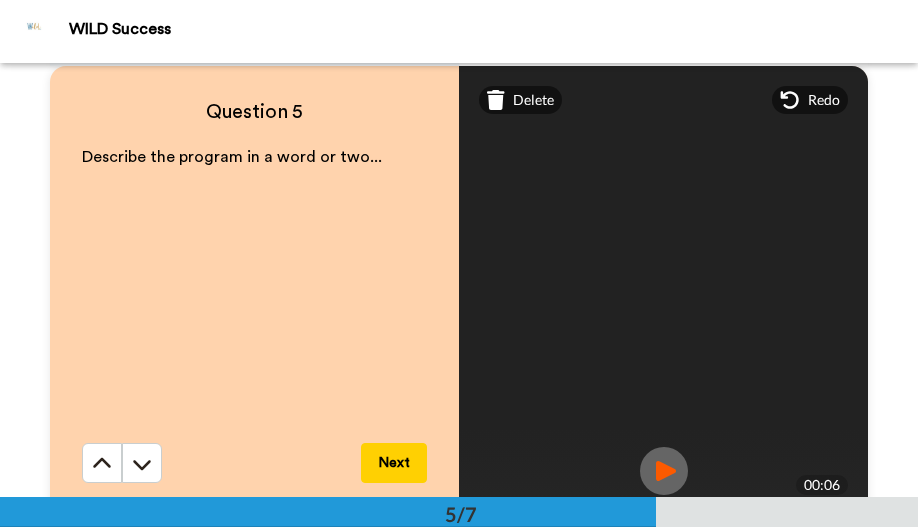 click at bounding box center (664, 471) 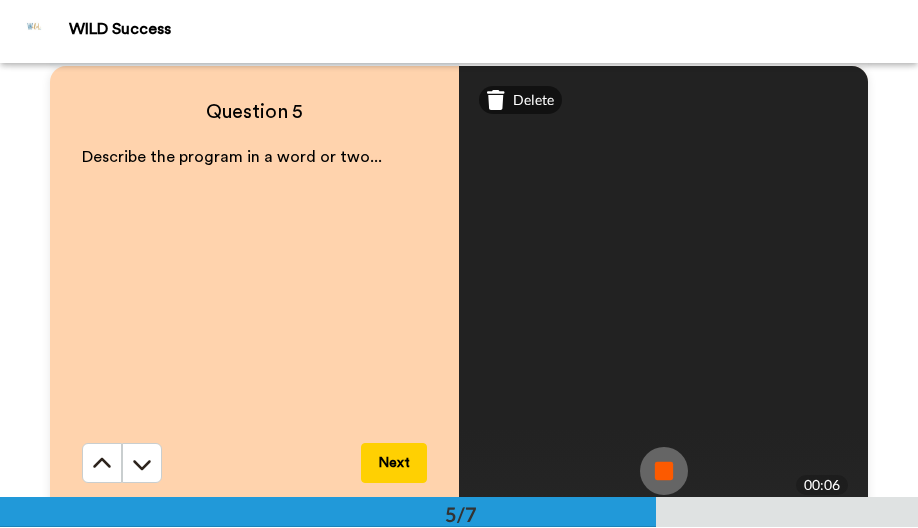 scroll, scrollTop: 15, scrollLeft: 0, axis: vertical 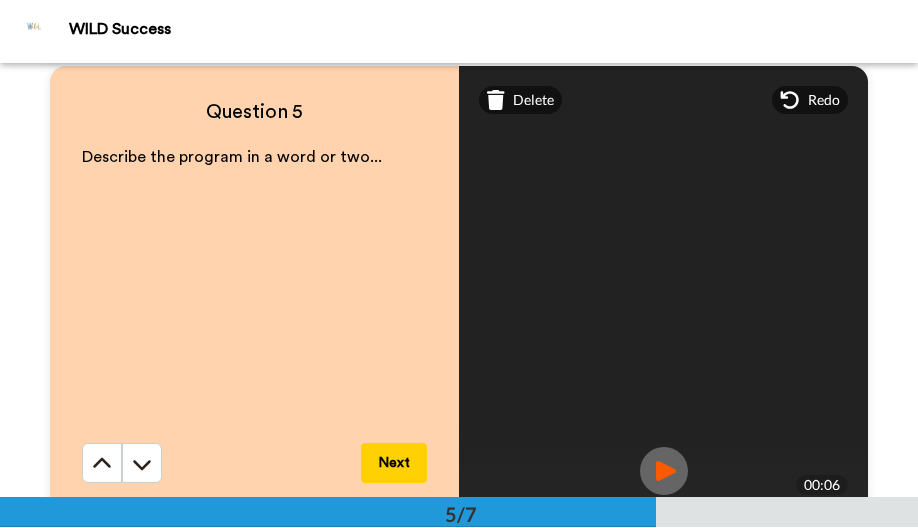 click on "Next" at bounding box center [394, 463] 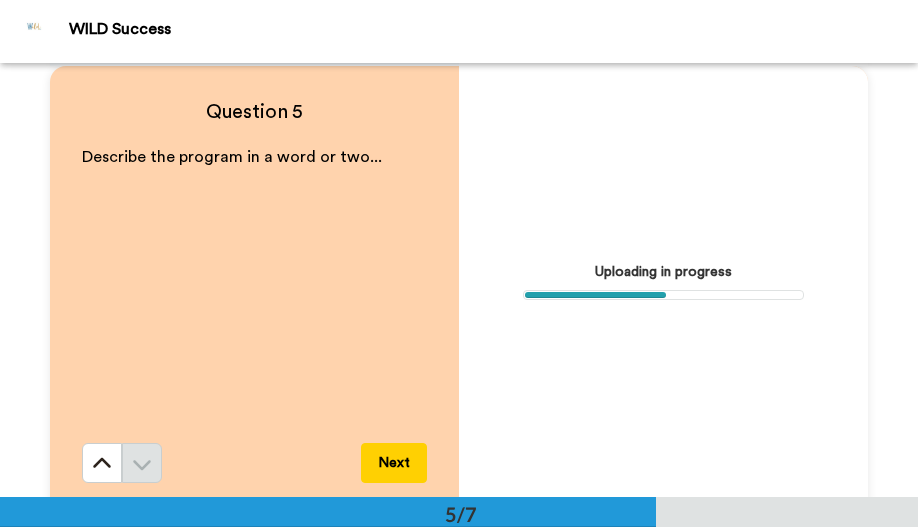 scroll, scrollTop: 1799, scrollLeft: 0, axis: vertical 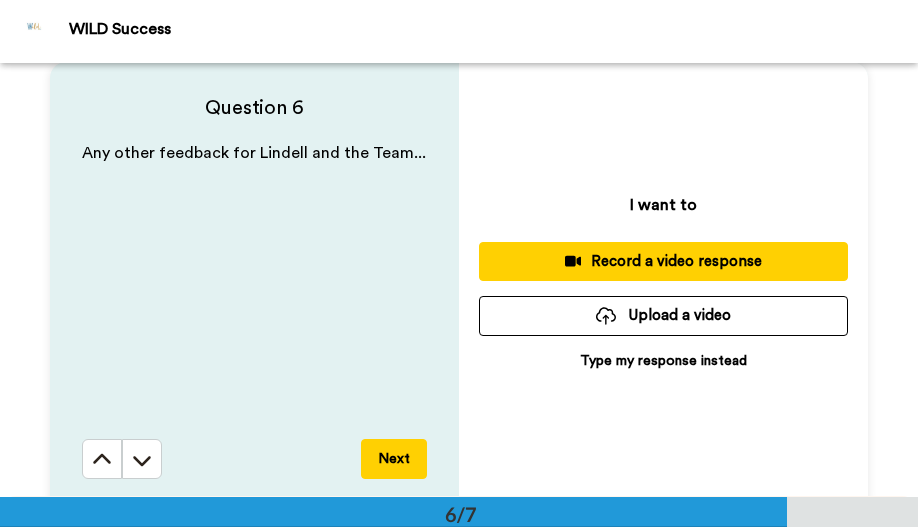 click on "Record a video response" at bounding box center (663, 261) 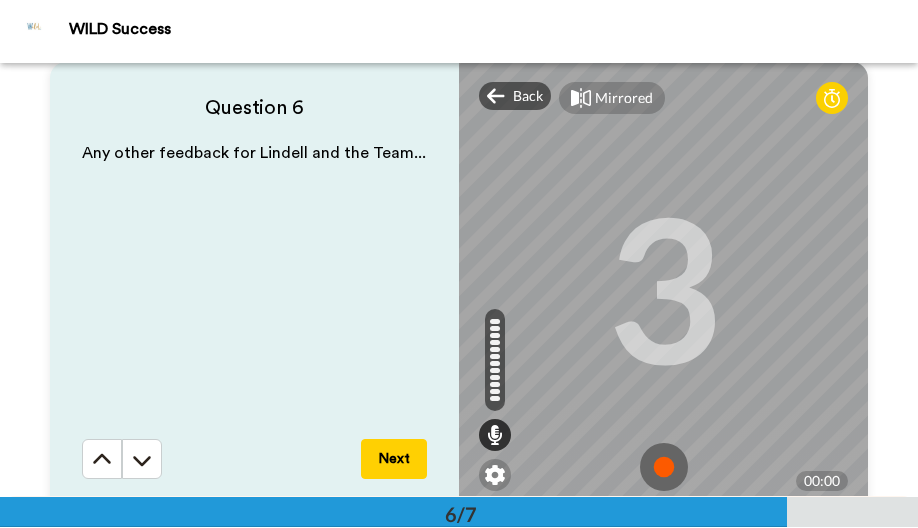 click at bounding box center (664, 467) 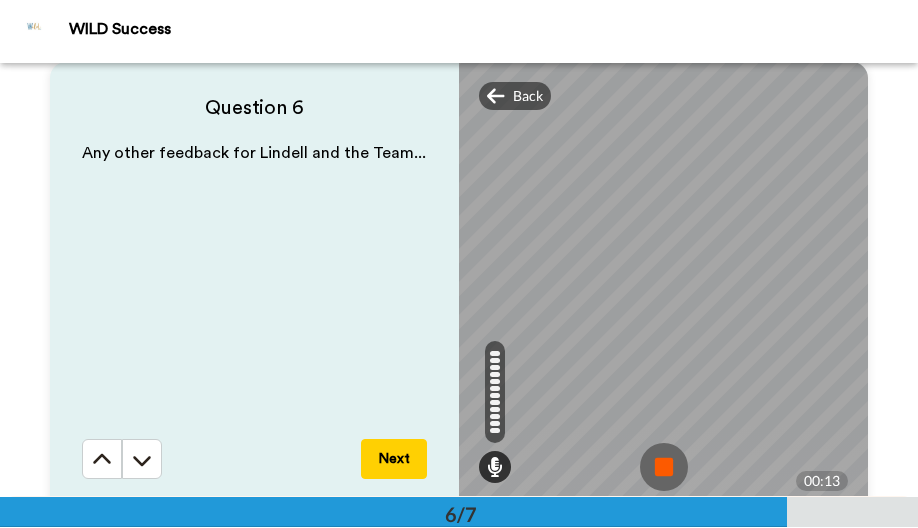 click at bounding box center (664, 467) 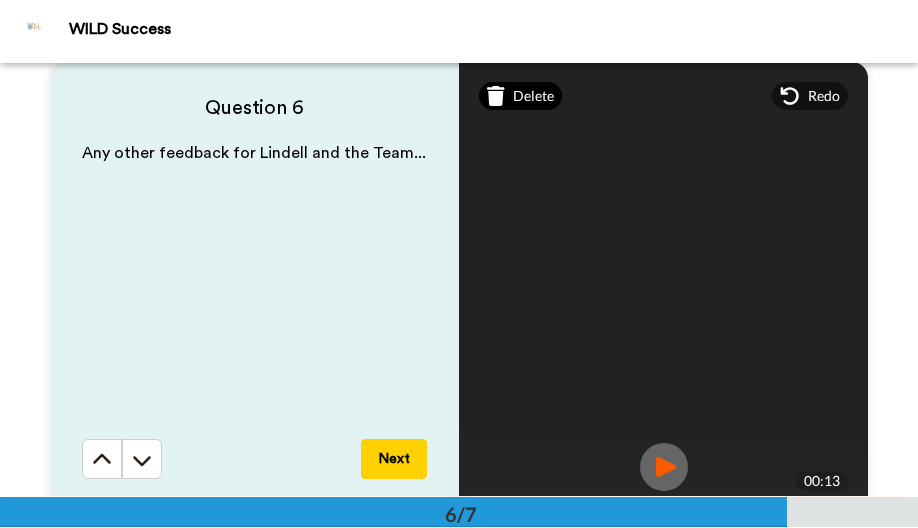 click on "Delete" at bounding box center [533, 96] 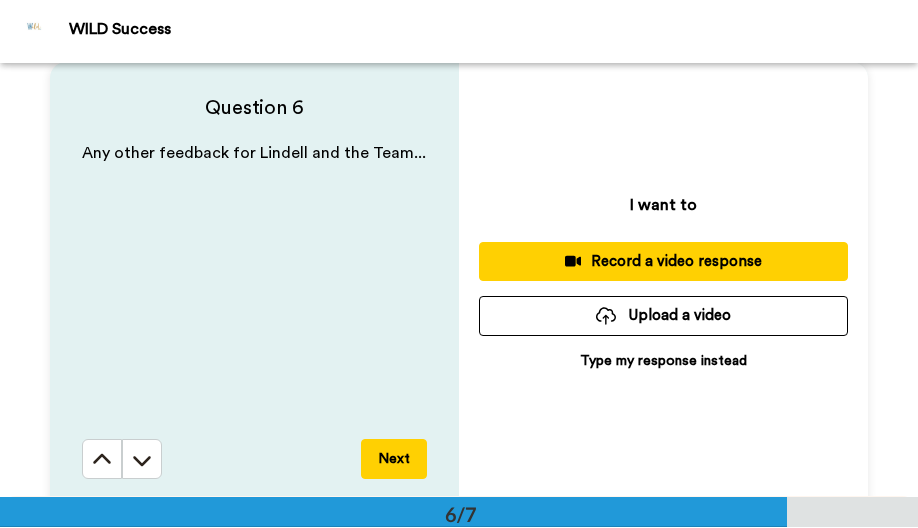 click on "Record a video response" at bounding box center [663, 261] 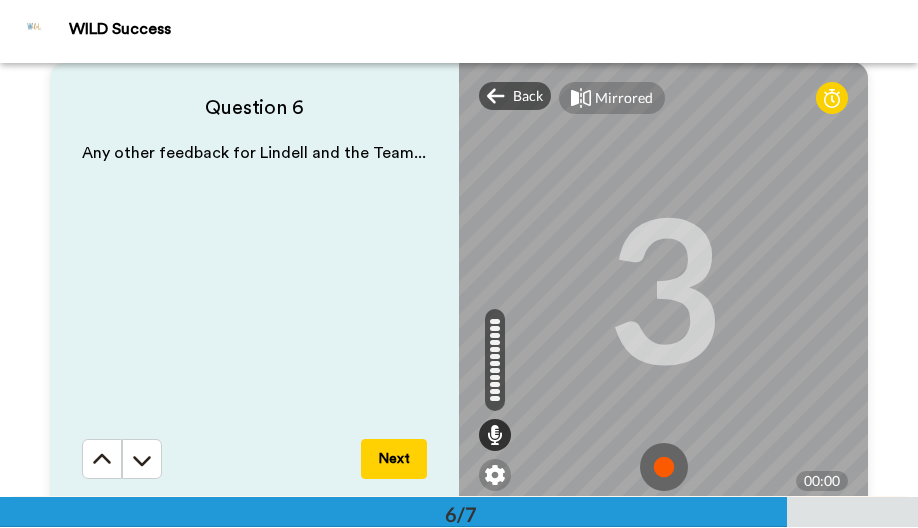 click at bounding box center (664, 467) 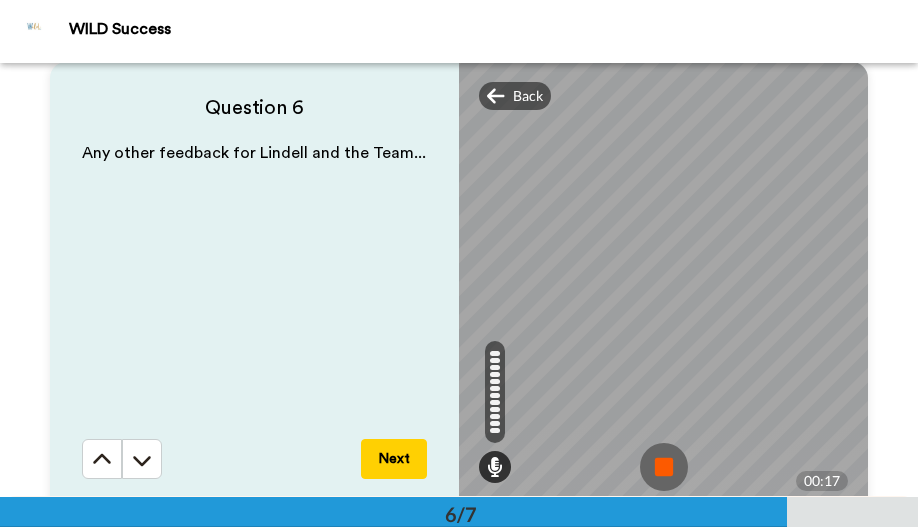 click at bounding box center (664, 467) 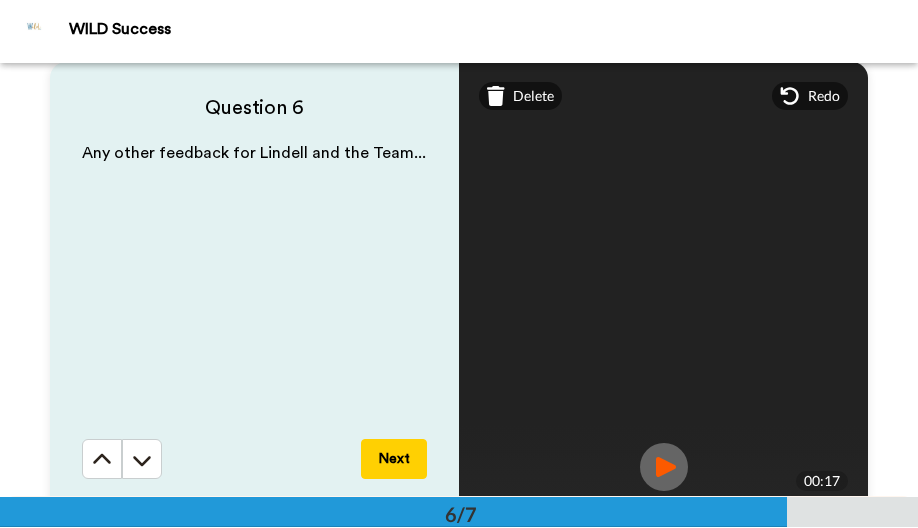 click at bounding box center [664, 467] 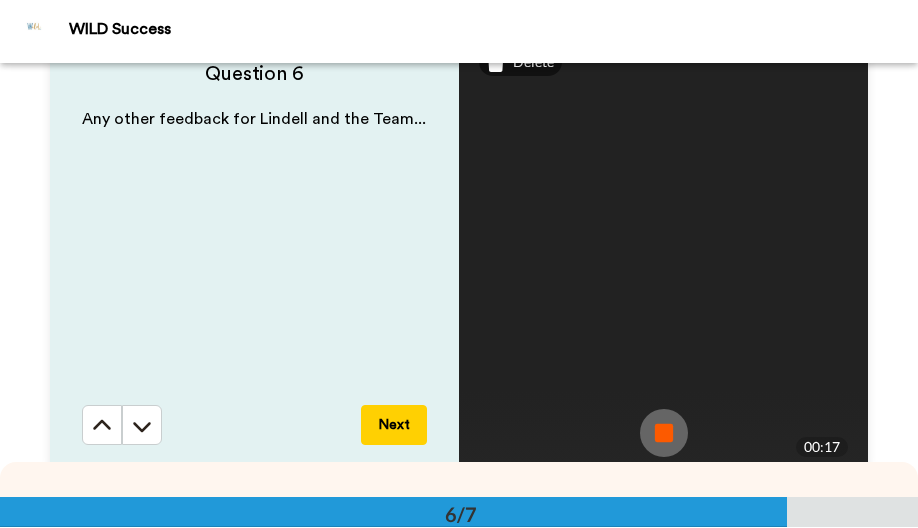 scroll, scrollTop: 2212, scrollLeft: 0, axis: vertical 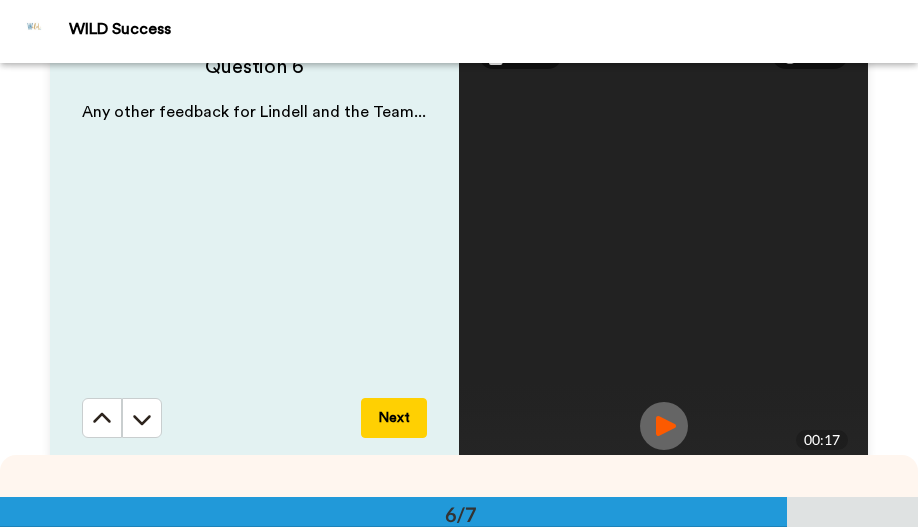 click on "Next" at bounding box center [394, 418] 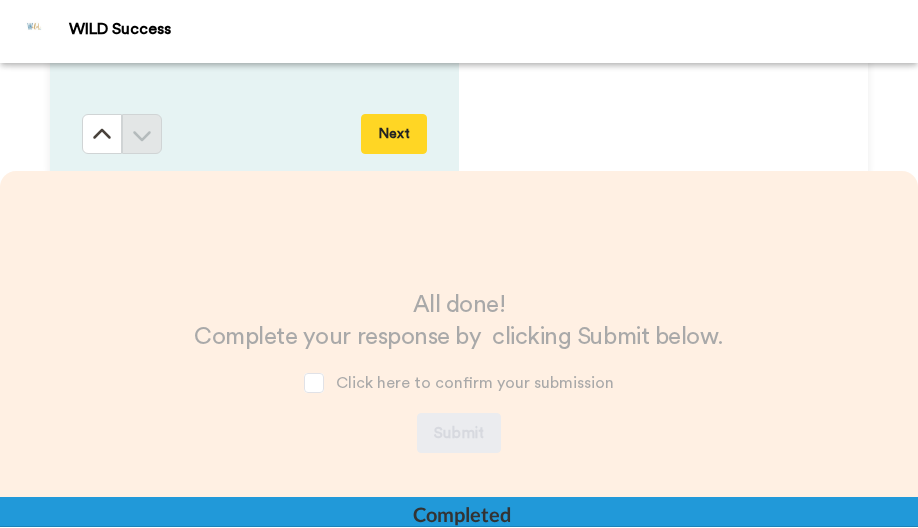 scroll, scrollTop: 2573, scrollLeft: 0, axis: vertical 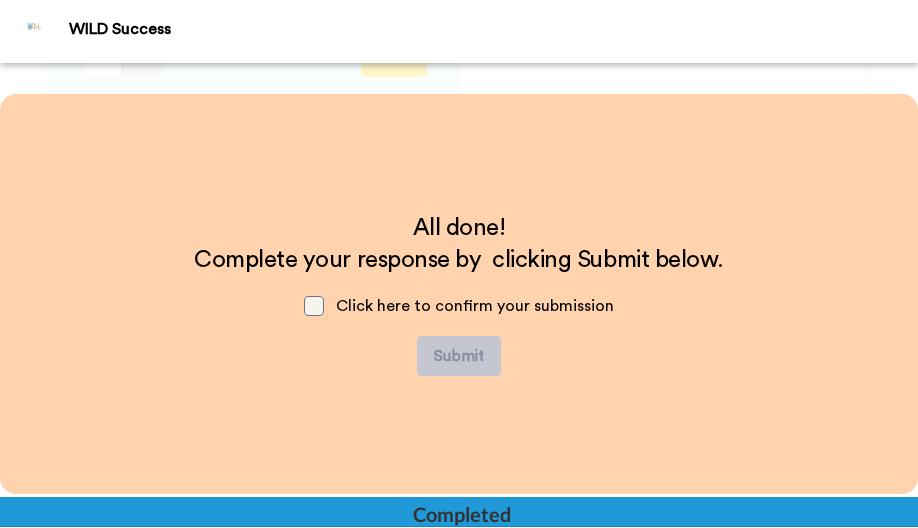 click at bounding box center [314, 306] 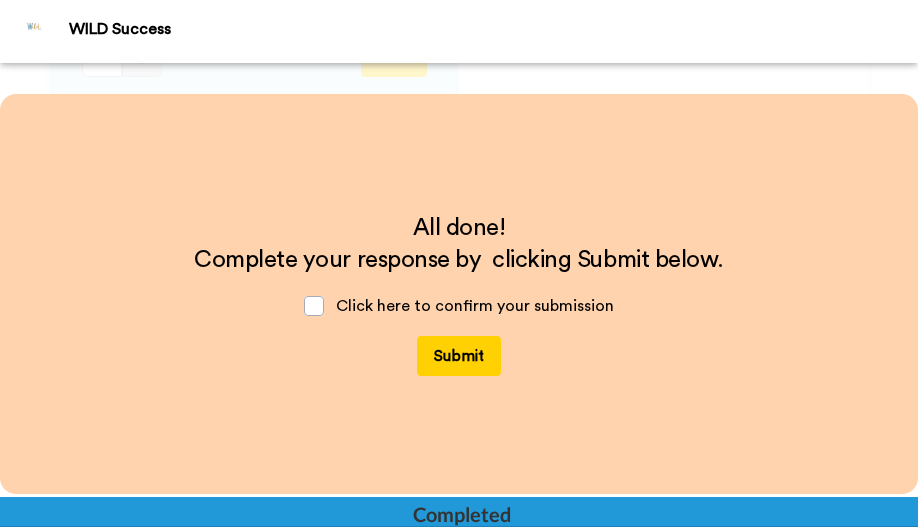 scroll, scrollTop: 2604, scrollLeft: 0, axis: vertical 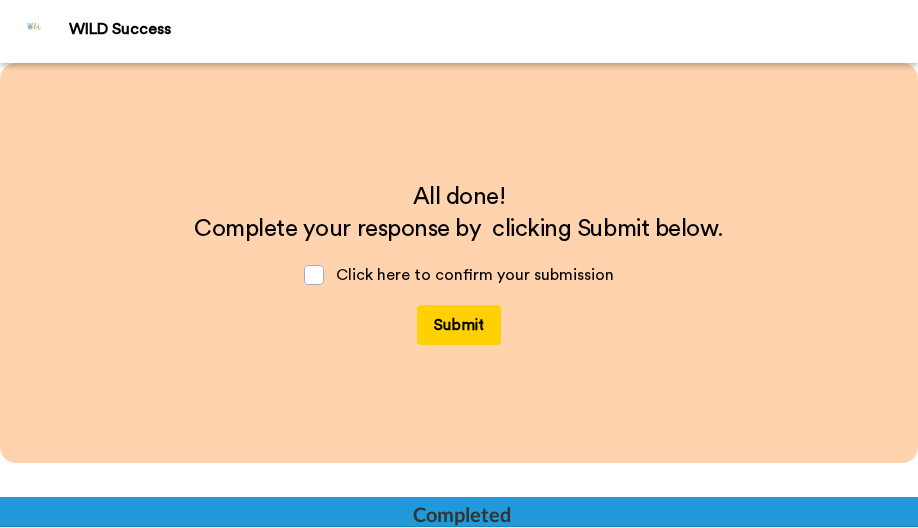 click on "Submit" at bounding box center [459, 325] 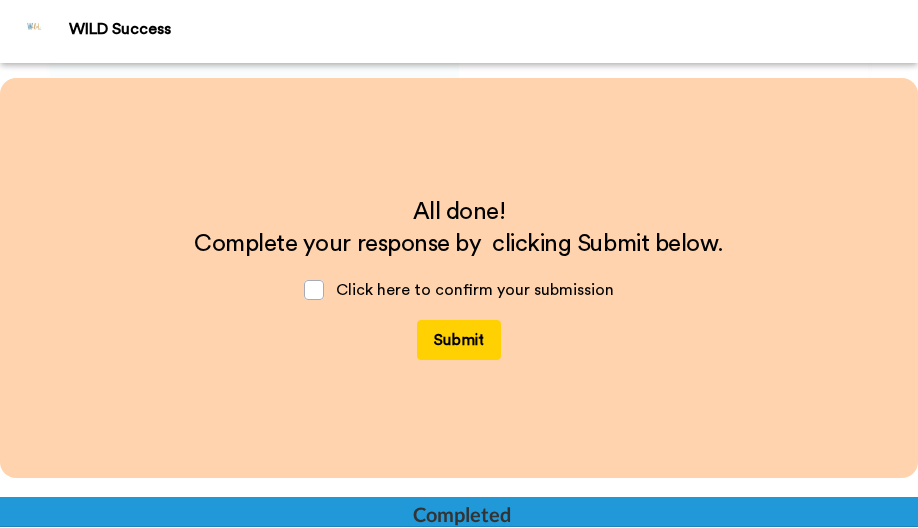scroll, scrollTop: 2588, scrollLeft: 0, axis: vertical 